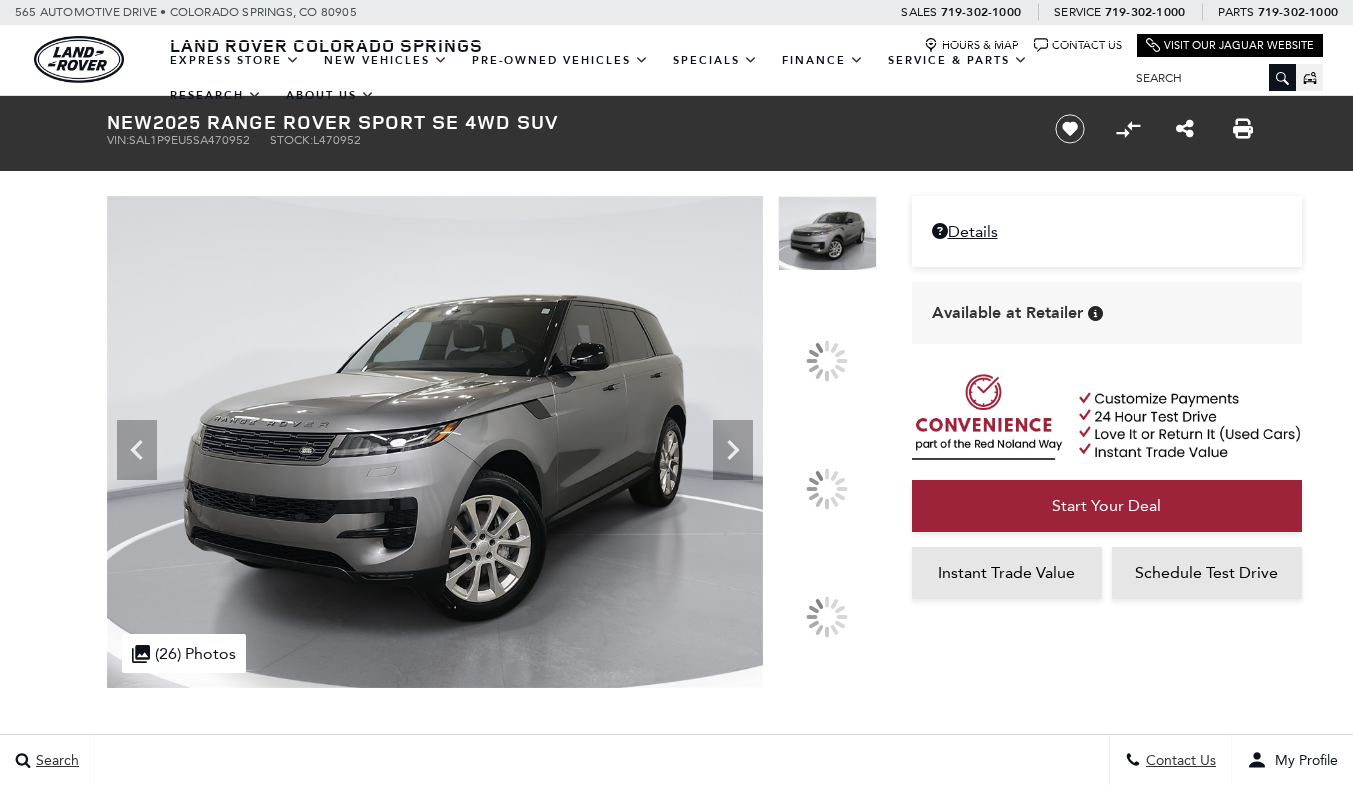 scroll, scrollTop: 0, scrollLeft: 0, axis: both 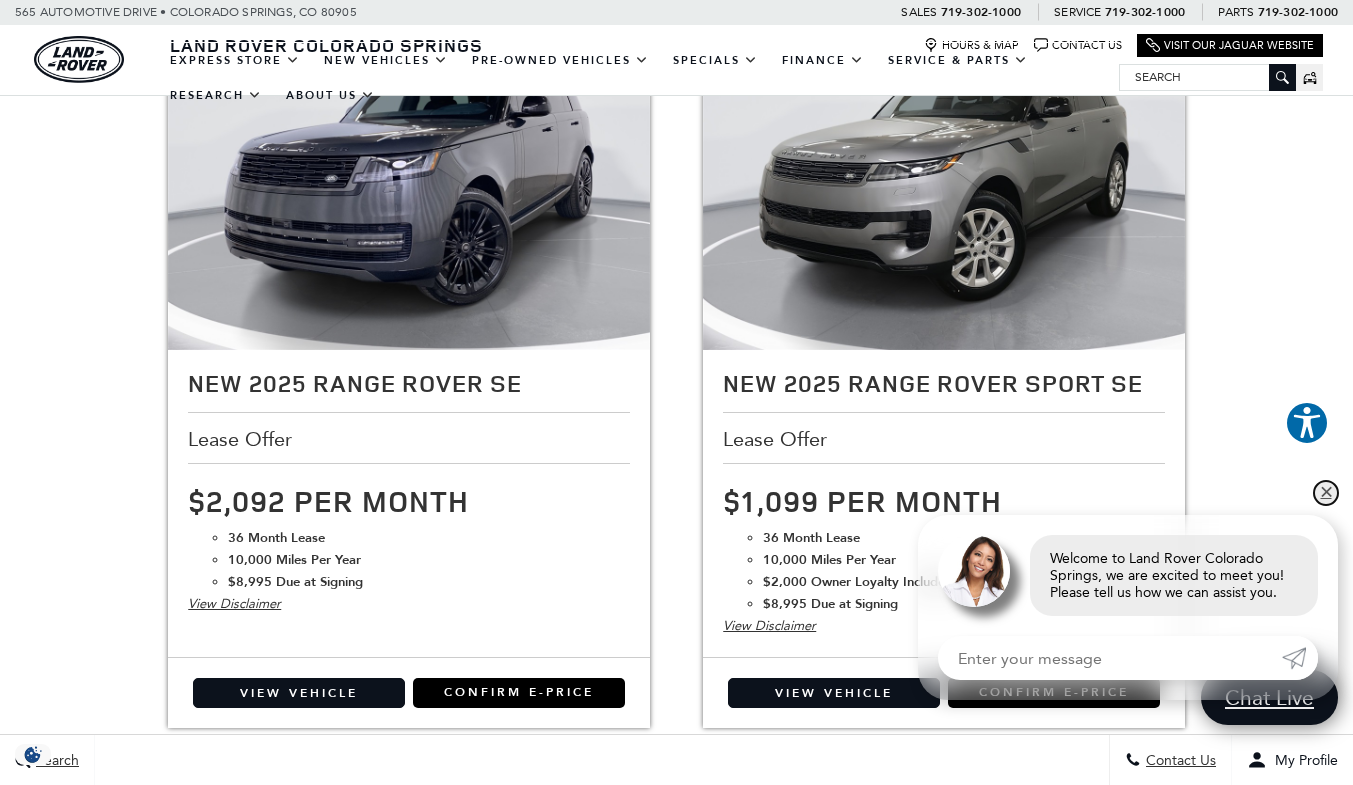 click on "✕" at bounding box center [1326, 493] 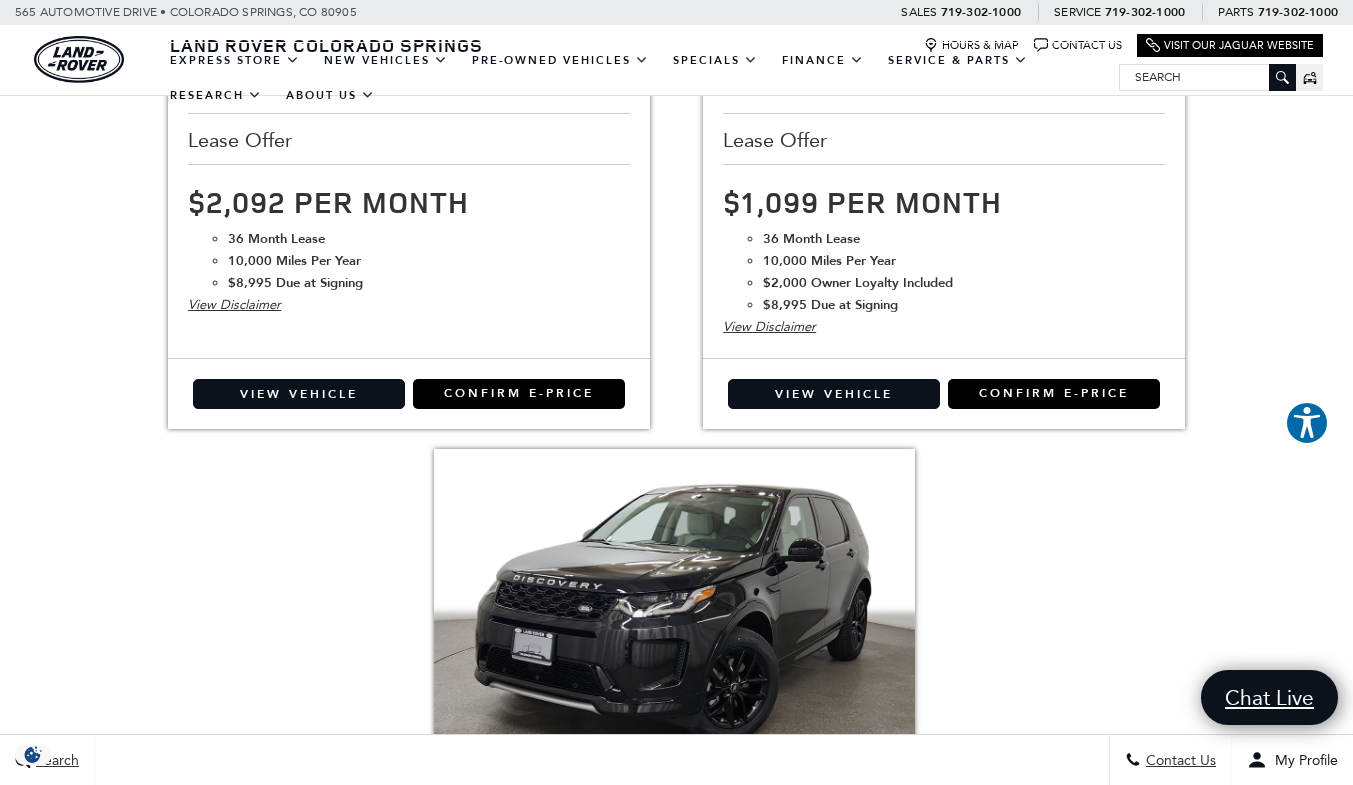 scroll, scrollTop: 1340, scrollLeft: 0, axis: vertical 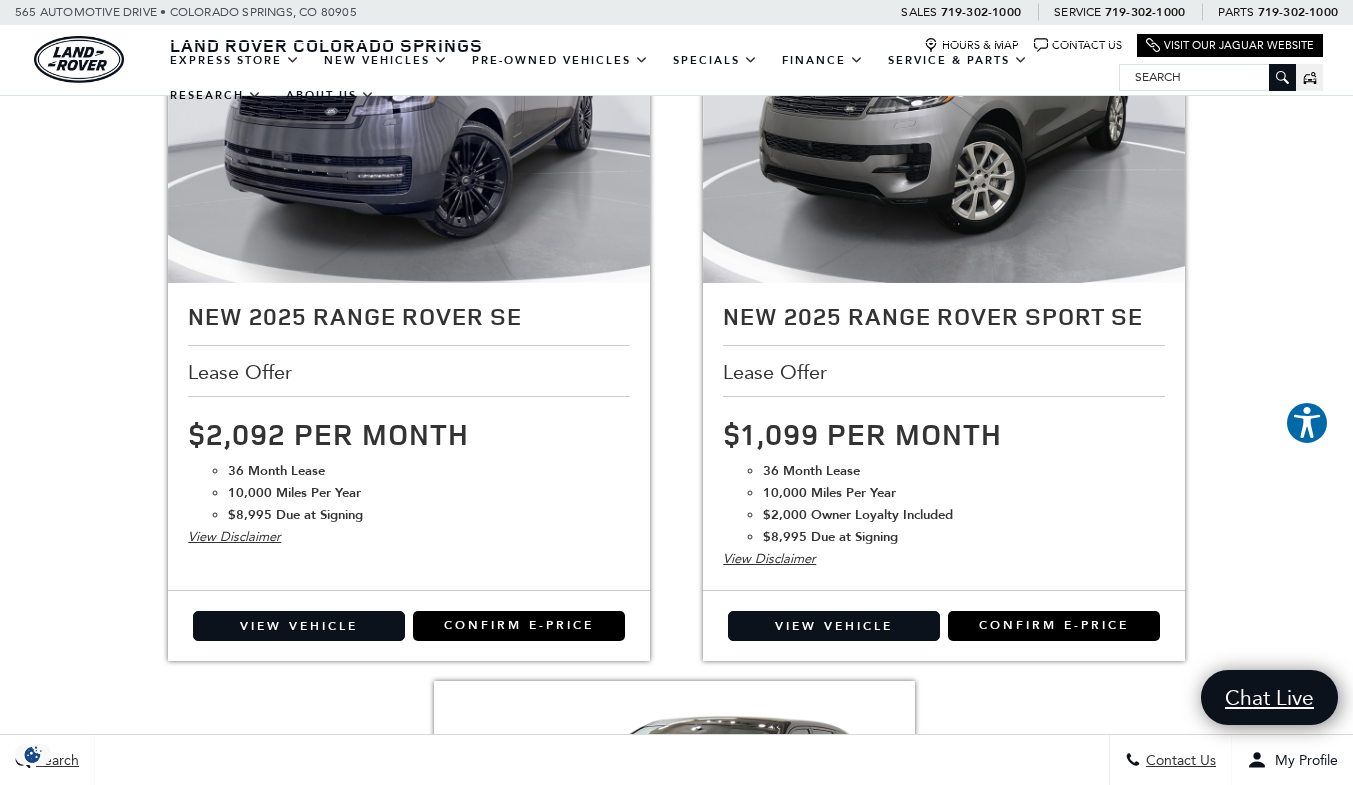 click on "$2,000 Owner Loyalty Included" at bounding box center (964, 515) 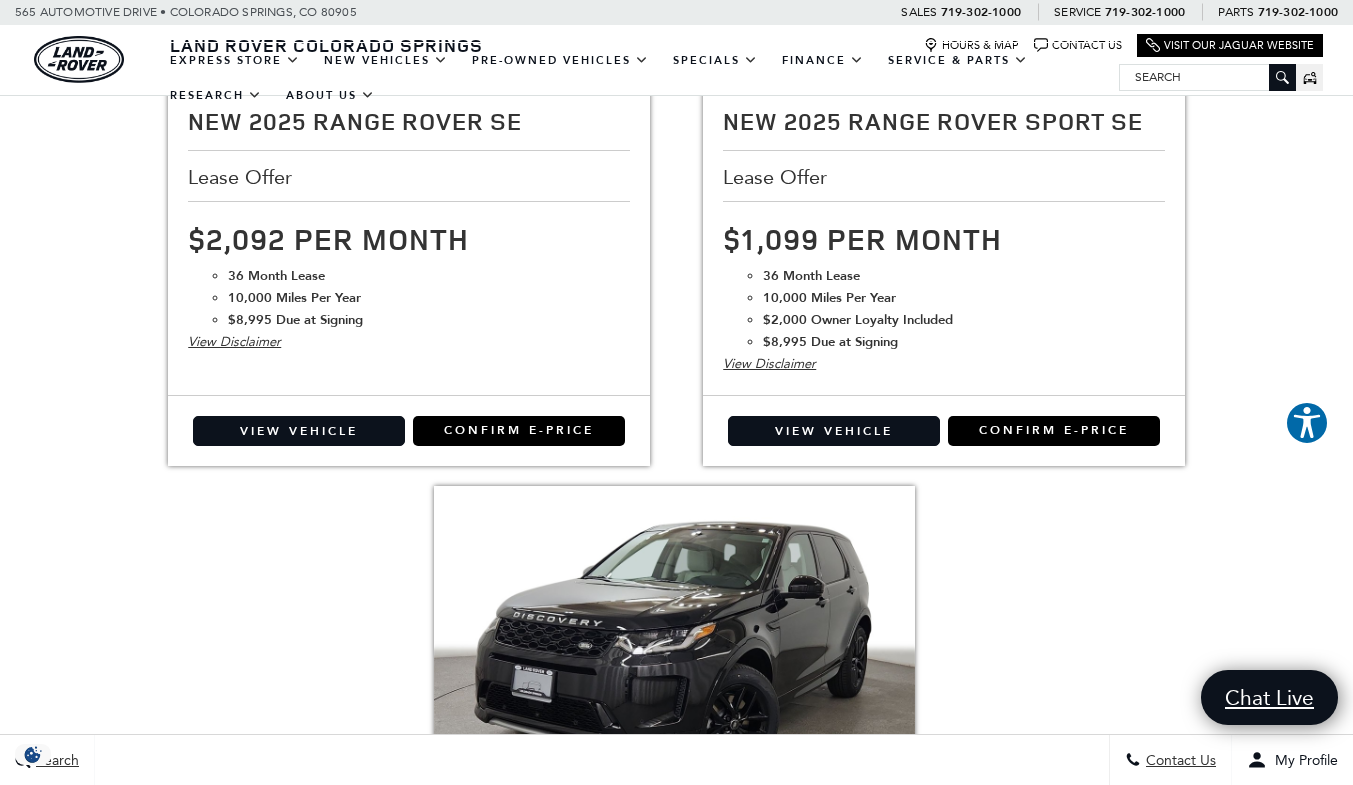 scroll, scrollTop: 1305, scrollLeft: 0, axis: vertical 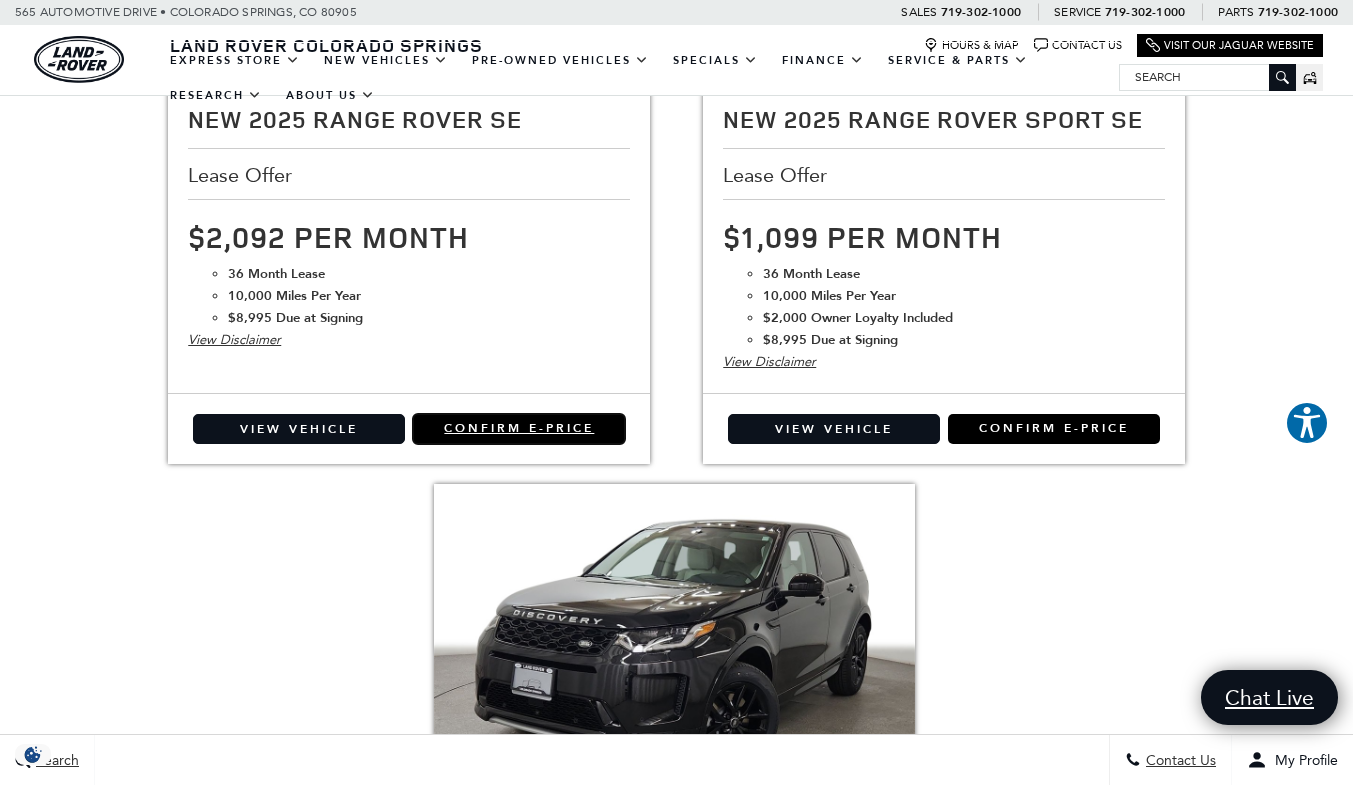 click on "Confirm E-Price" at bounding box center (519, 429) 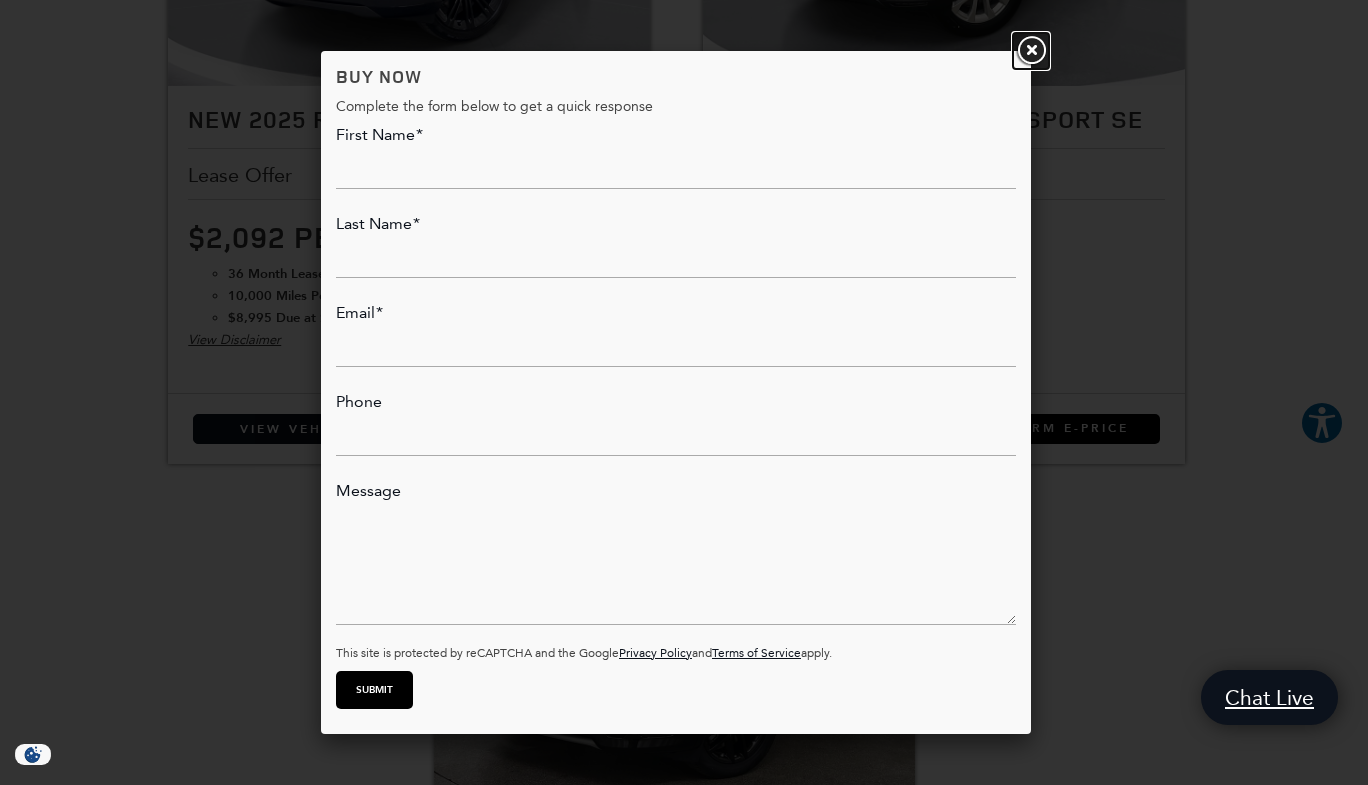 click at bounding box center (1031, 51) 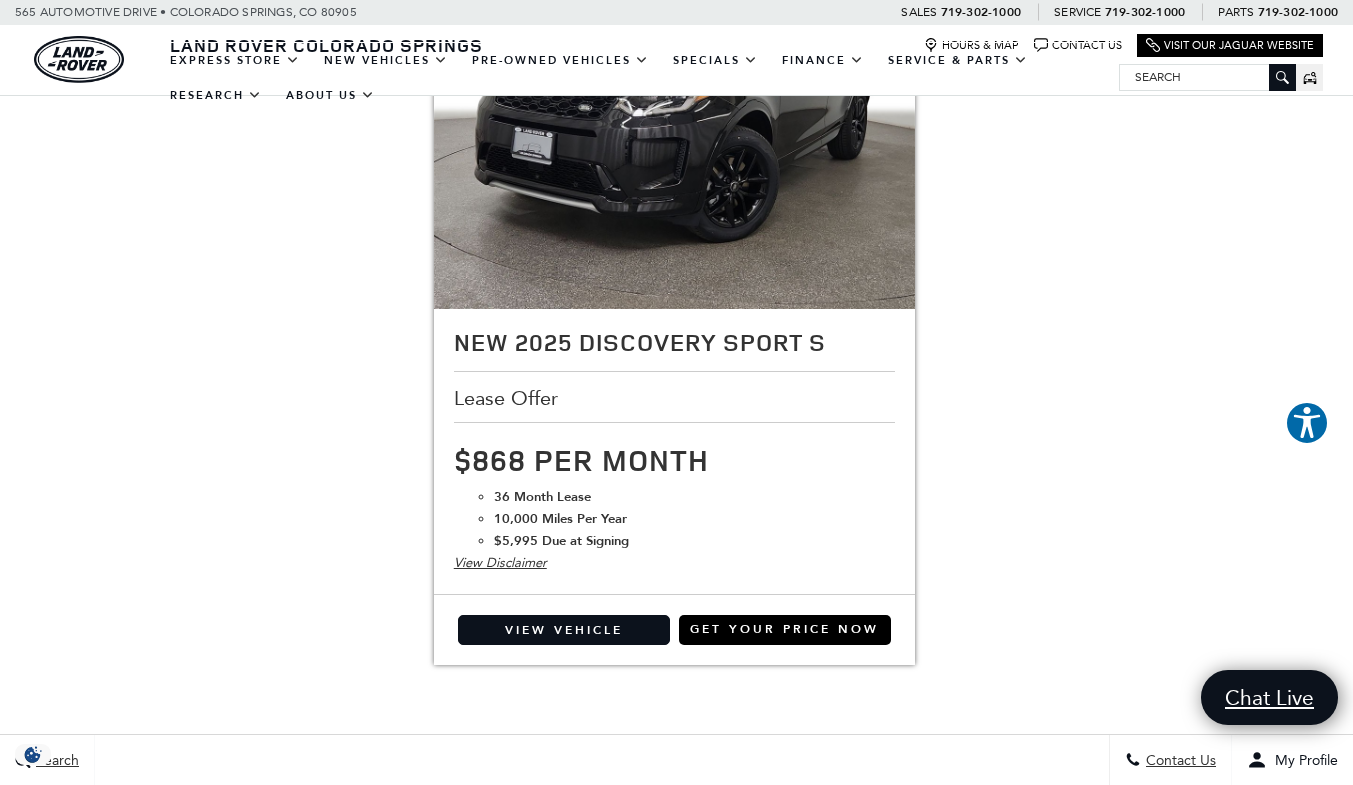 scroll, scrollTop: 1843, scrollLeft: 0, axis: vertical 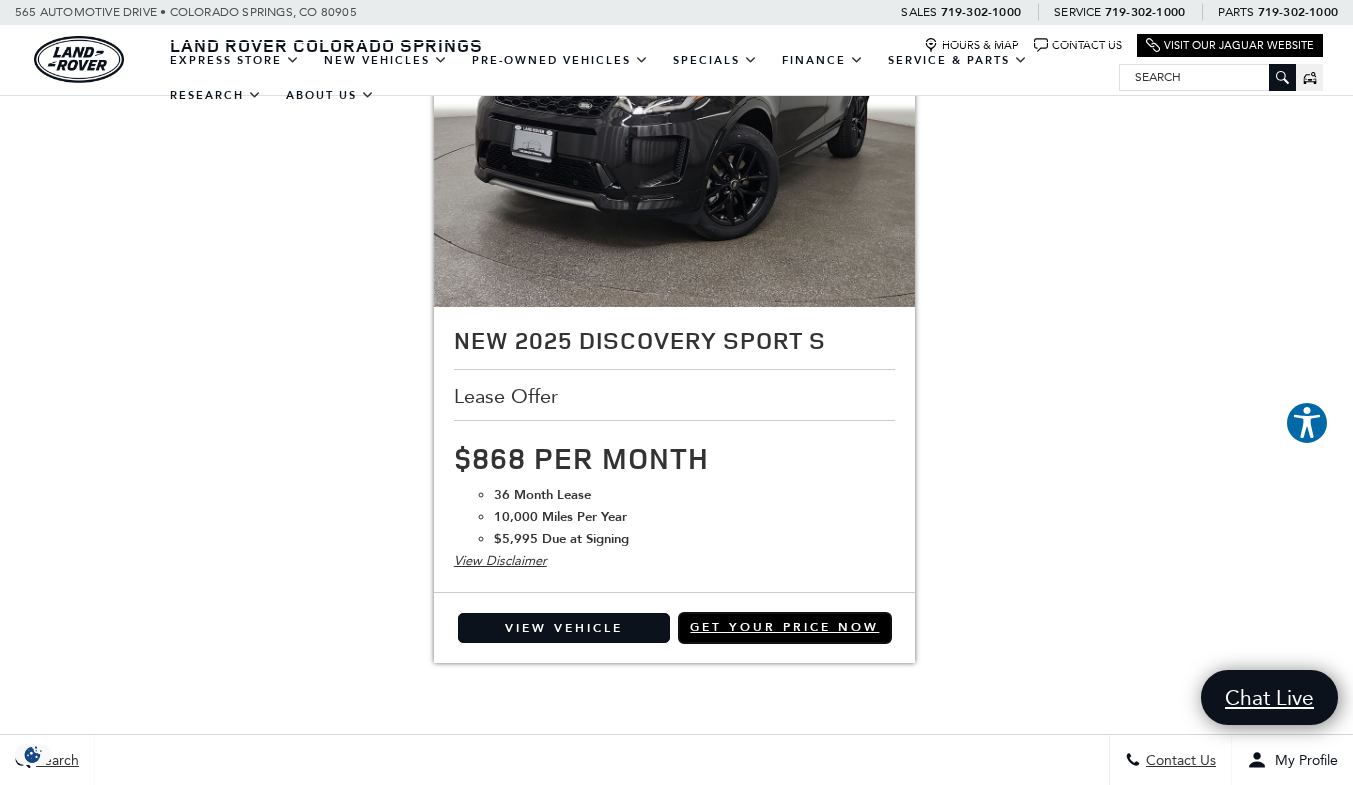 click on "Get Your Price Now" at bounding box center [785, 628] 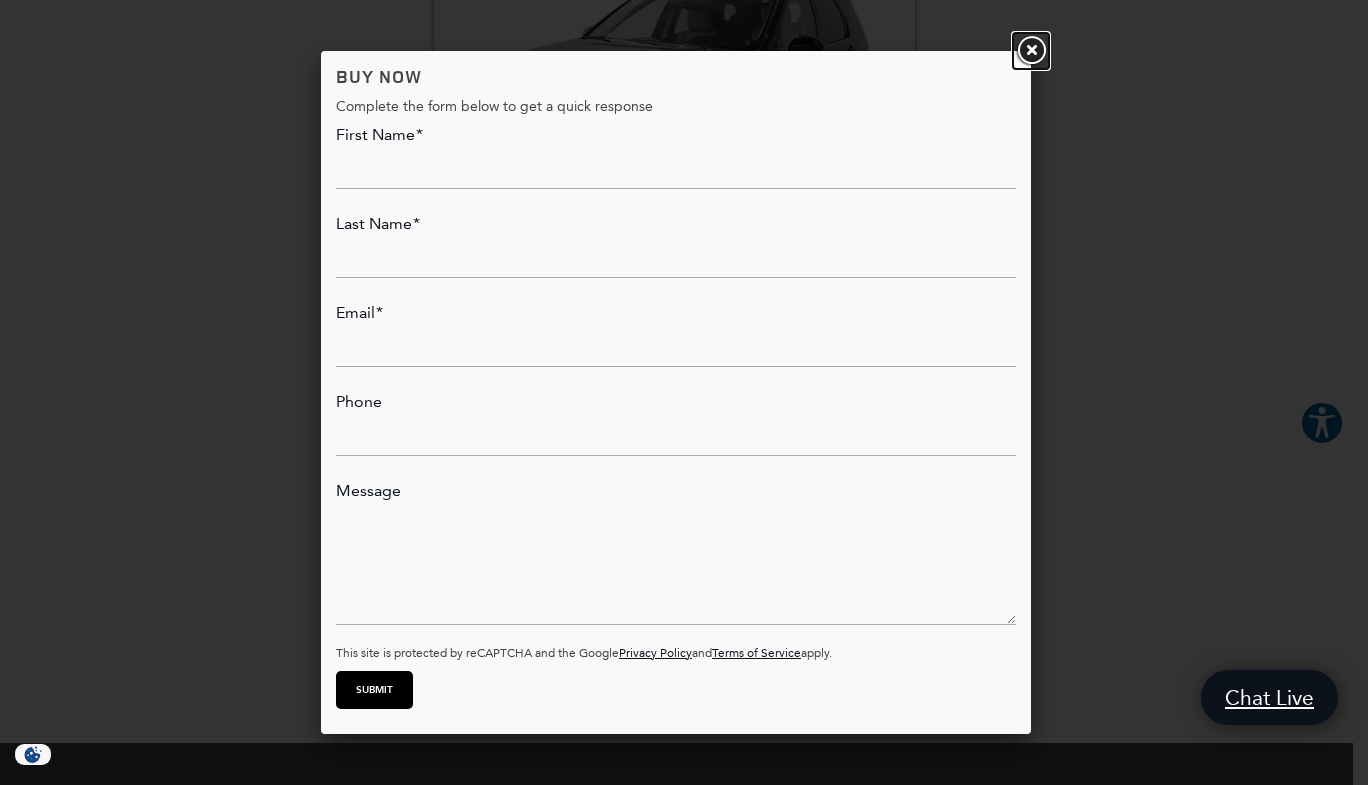 click at bounding box center (1031, 51) 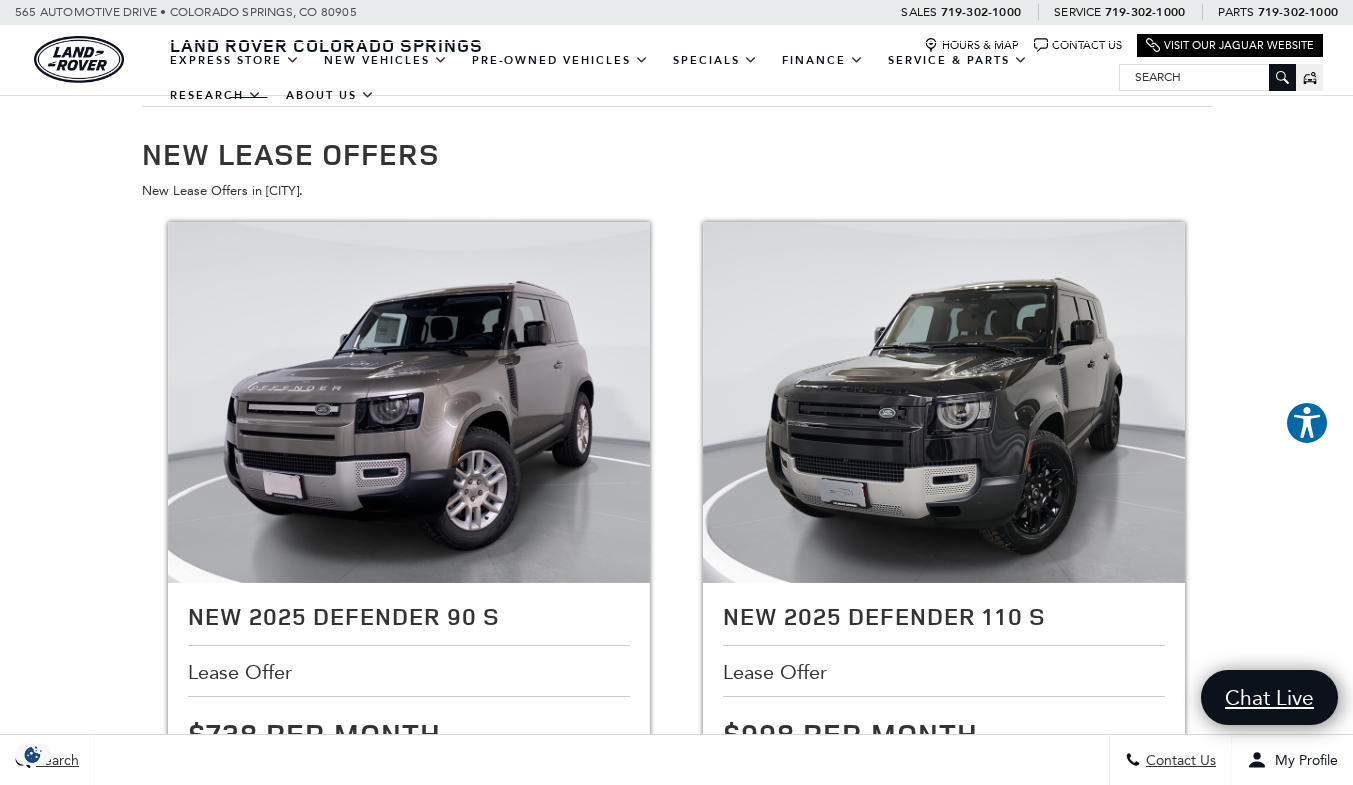 scroll, scrollTop: 0, scrollLeft: 0, axis: both 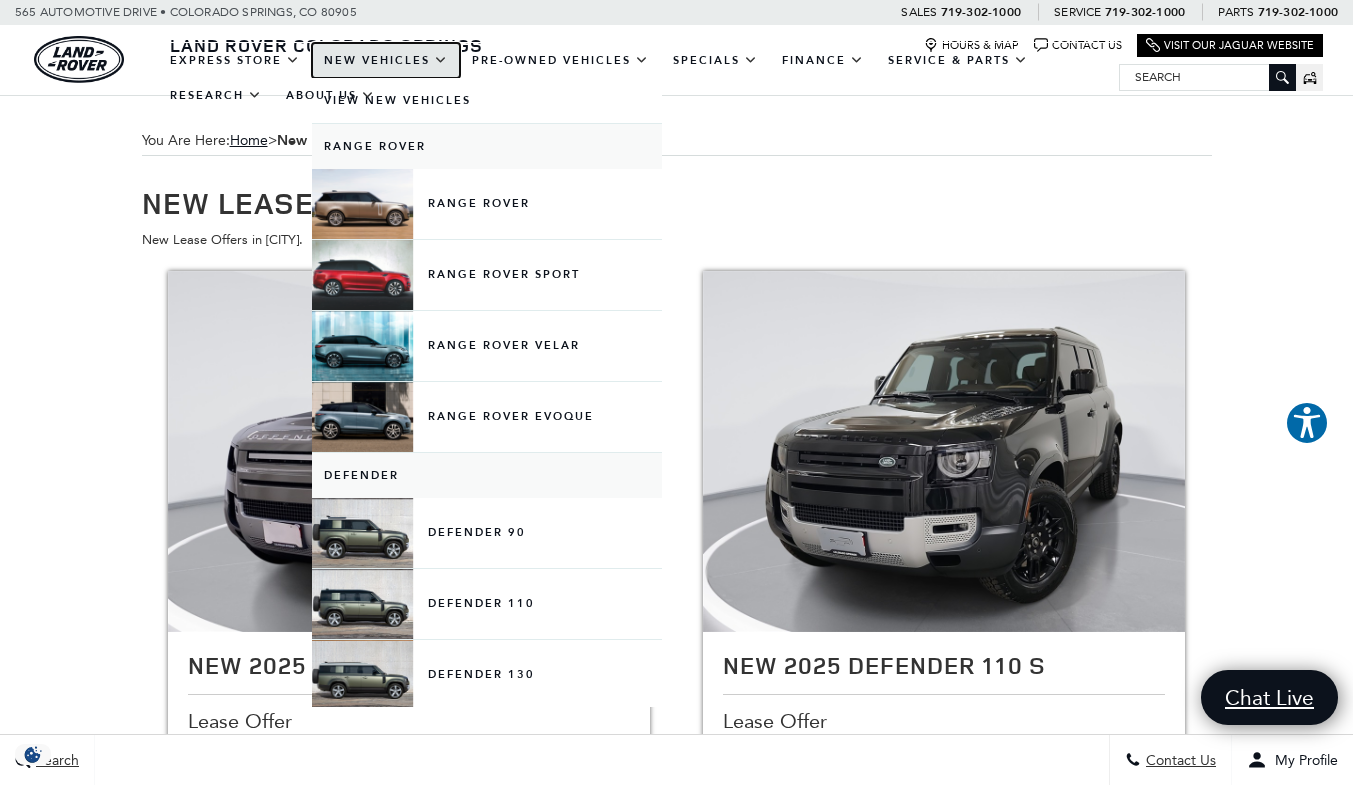 click on "New Vehicles" at bounding box center (386, 60) 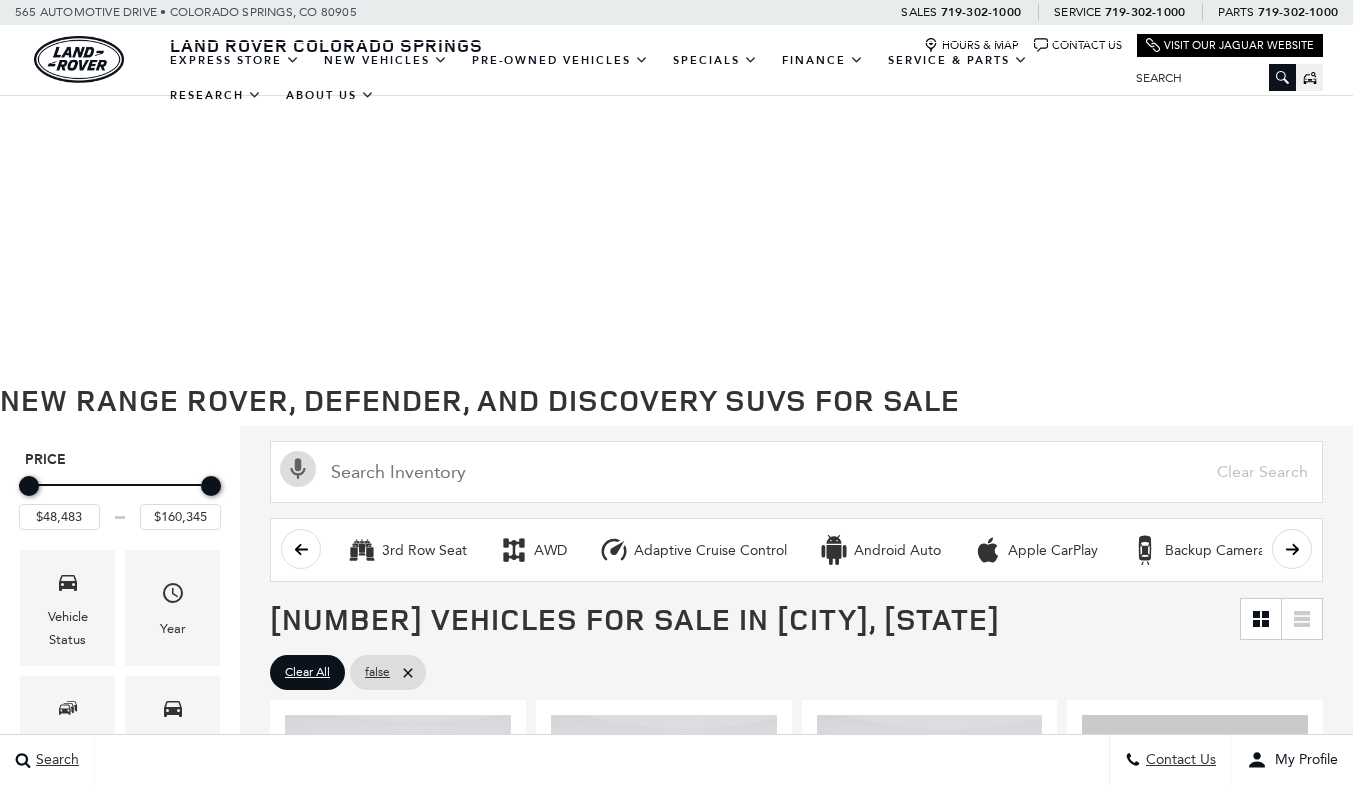 scroll, scrollTop: 920, scrollLeft: 0, axis: vertical 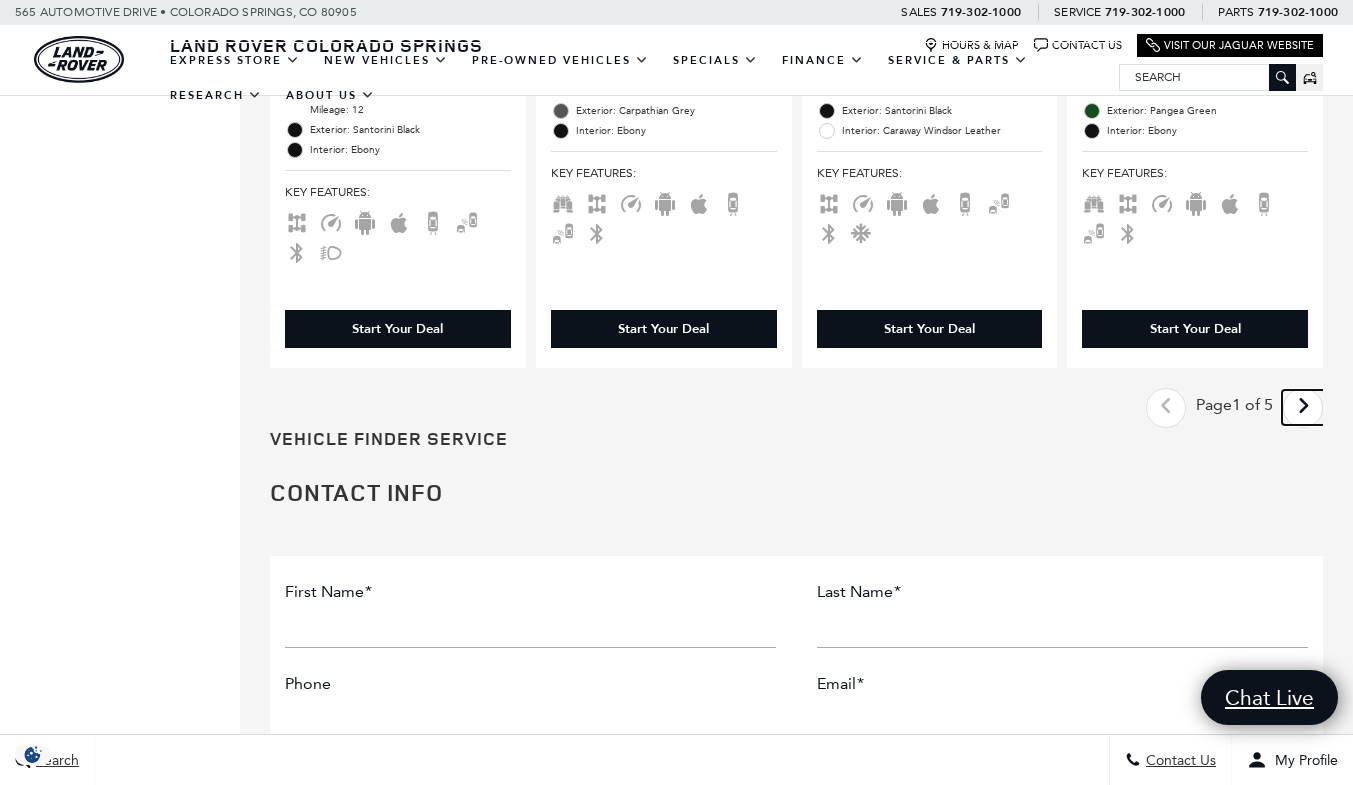 click at bounding box center [1303, 406] 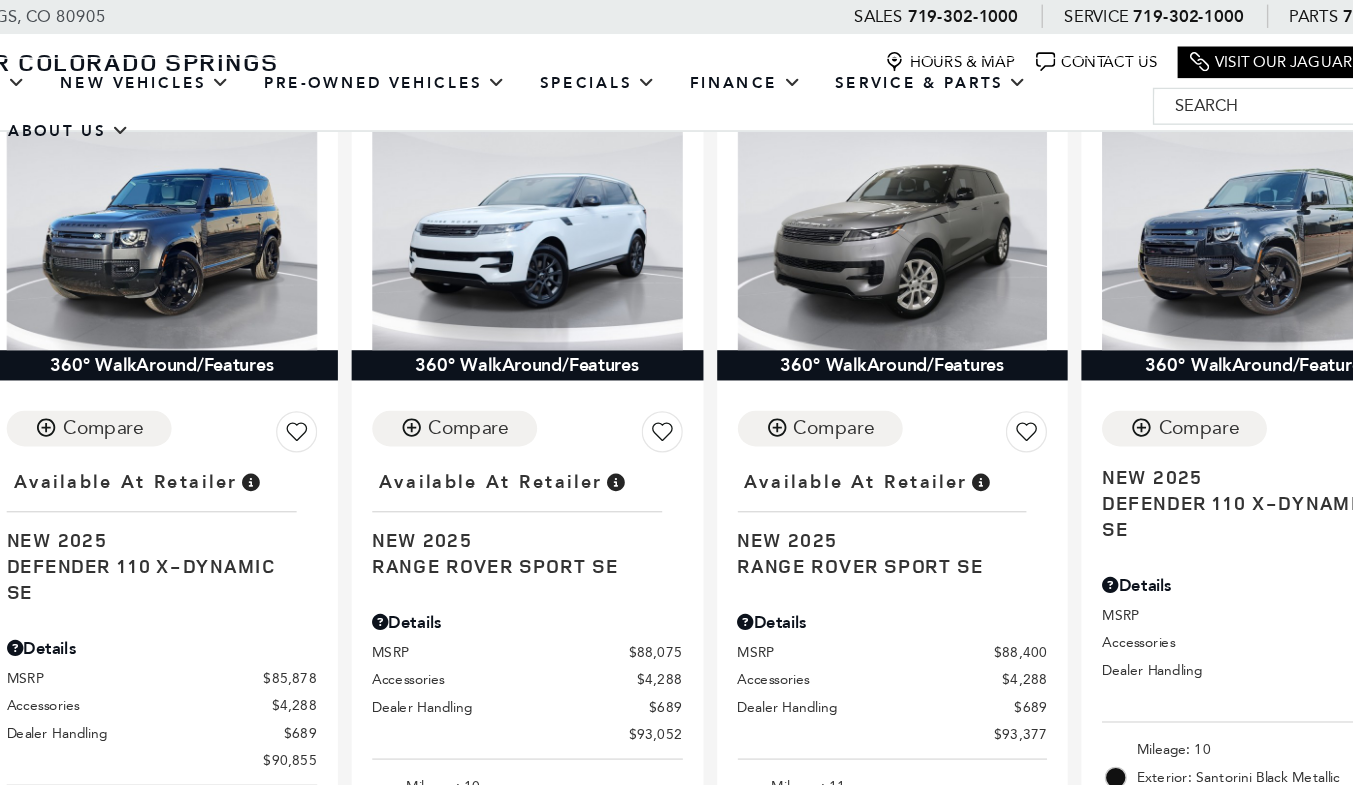 scroll, scrollTop: 492, scrollLeft: 0, axis: vertical 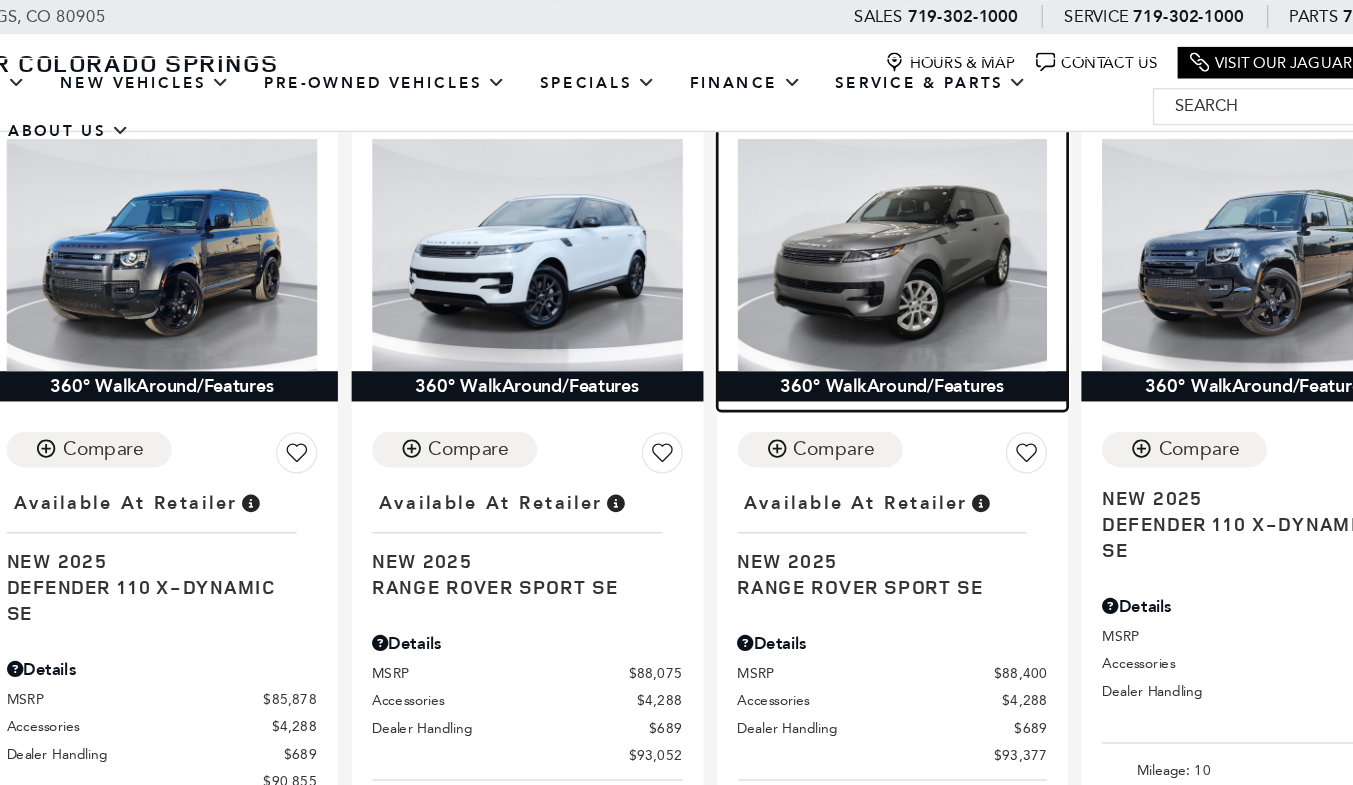 click at bounding box center [930, 185] 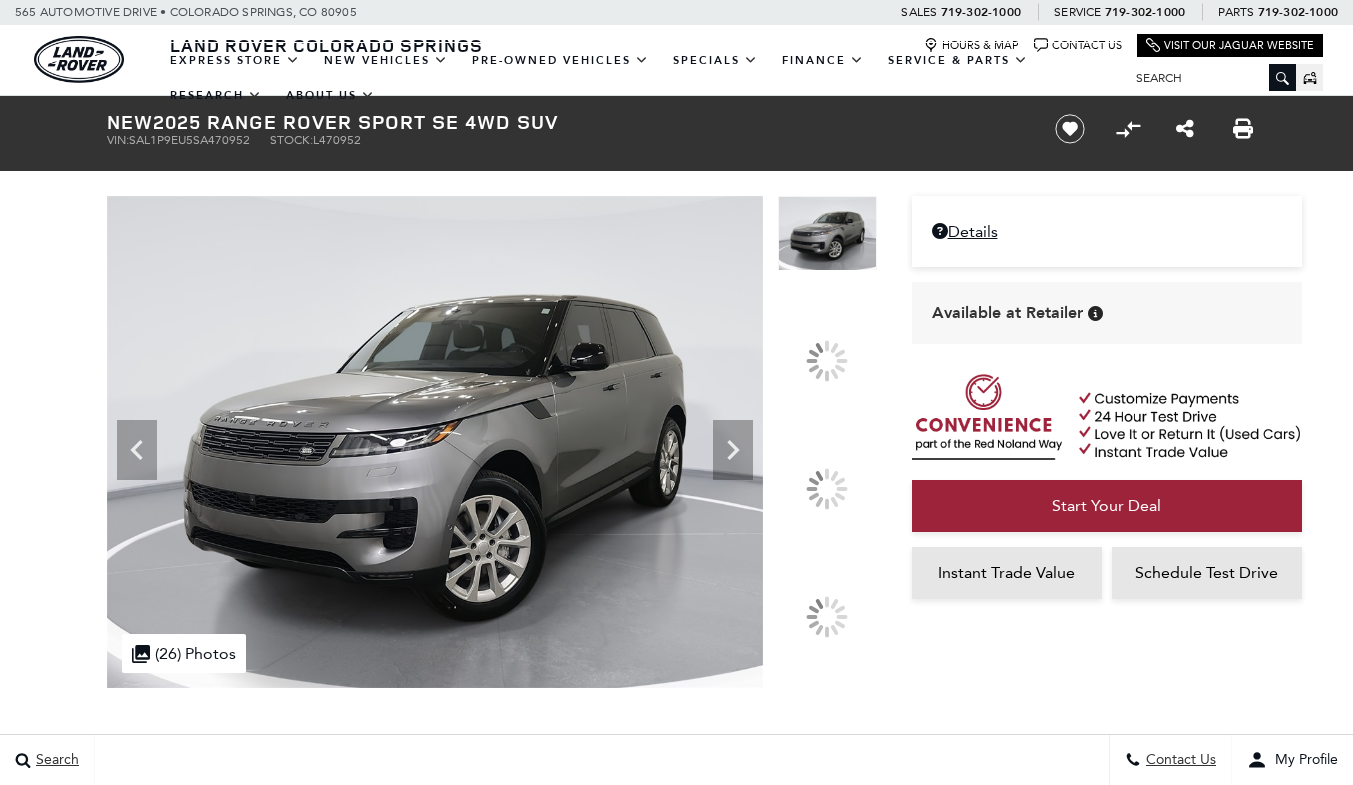 scroll, scrollTop: 0, scrollLeft: 0, axis: both 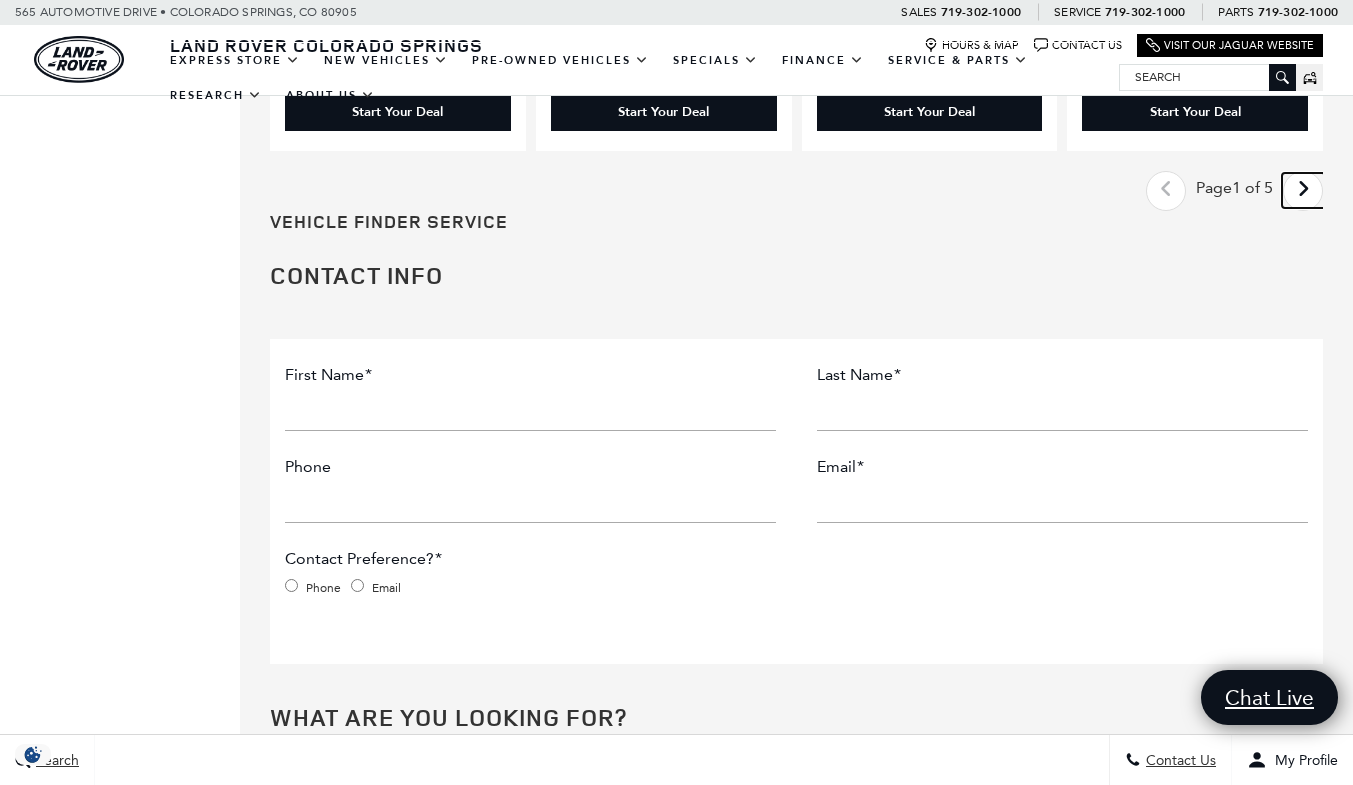 click at bounding box center [1303, 189] 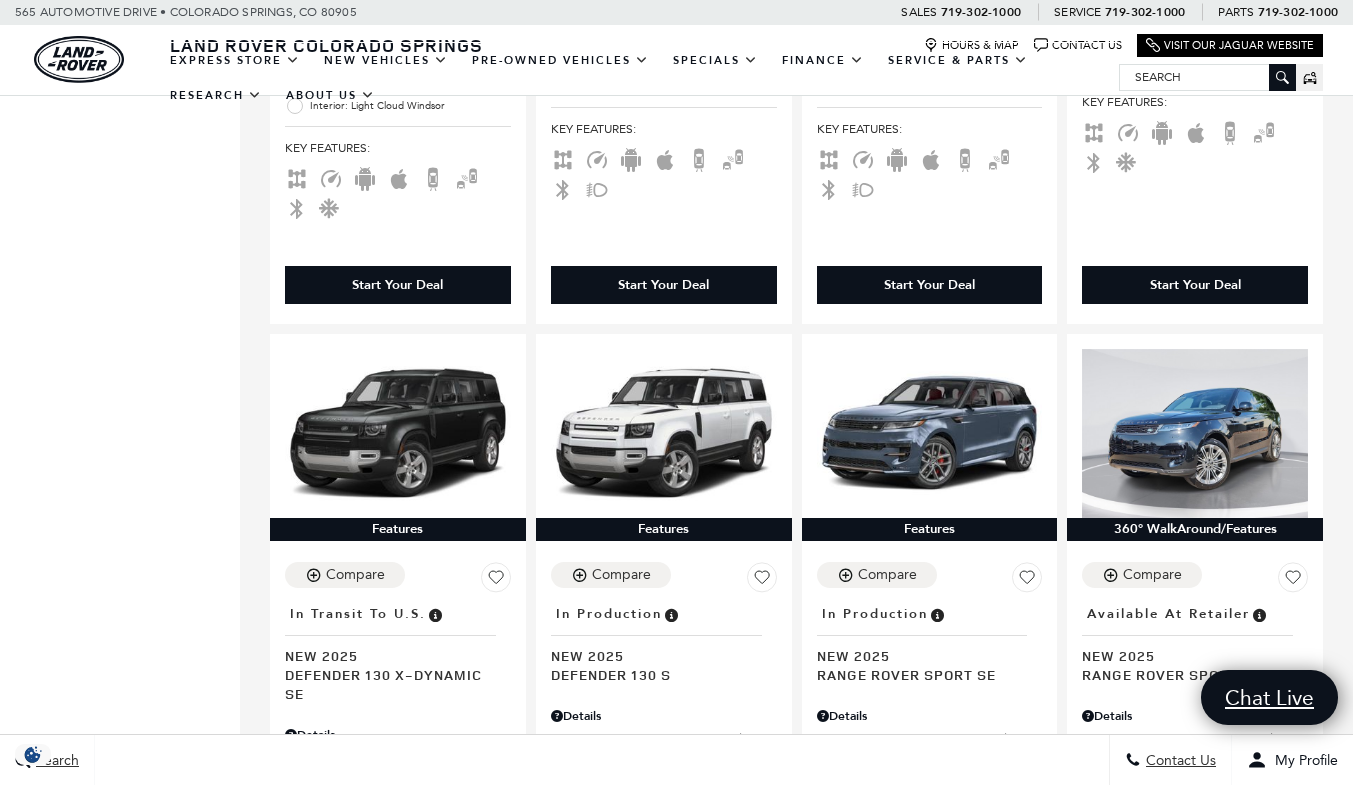 scroll, scrollTop: 1108, scrollLeft: 0, axis: vertical 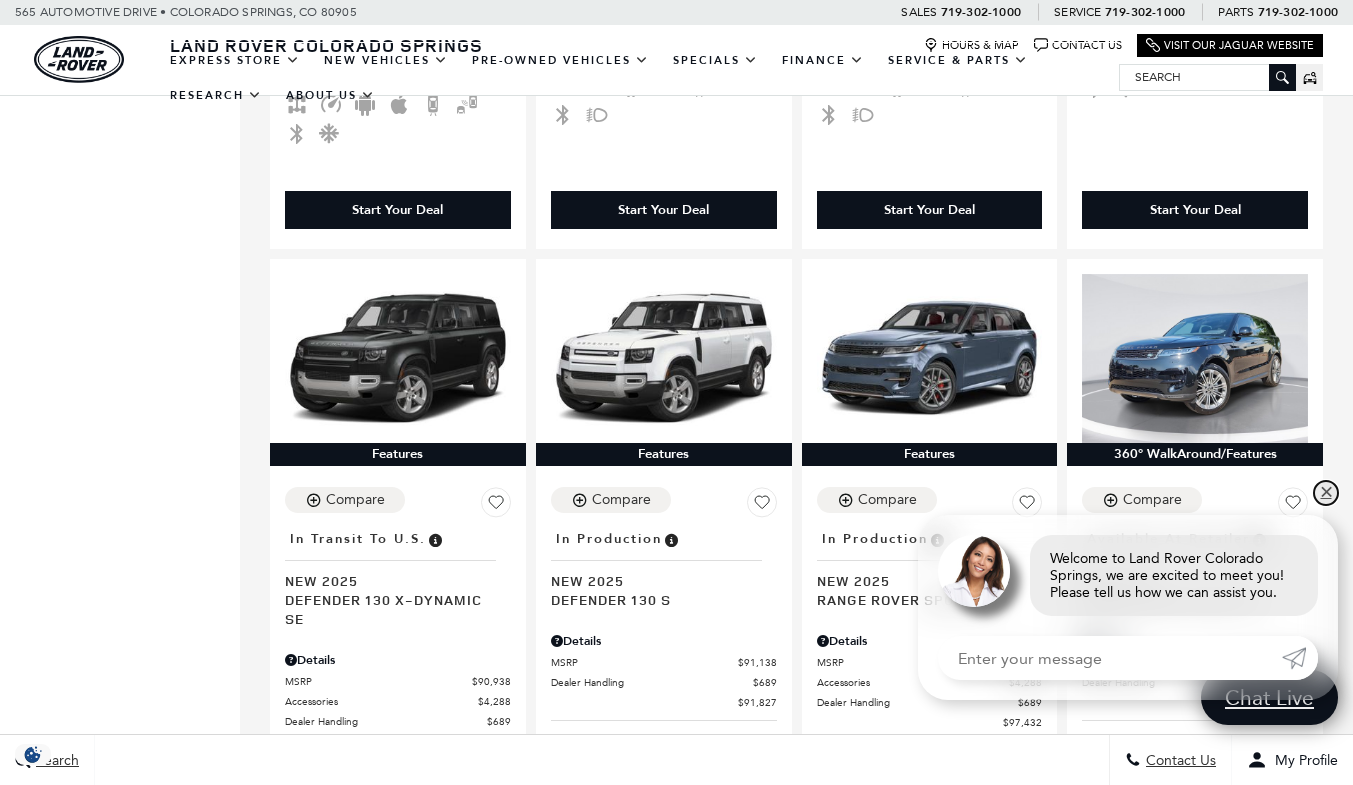 click on "✕" at bounding box center [1326, 493] 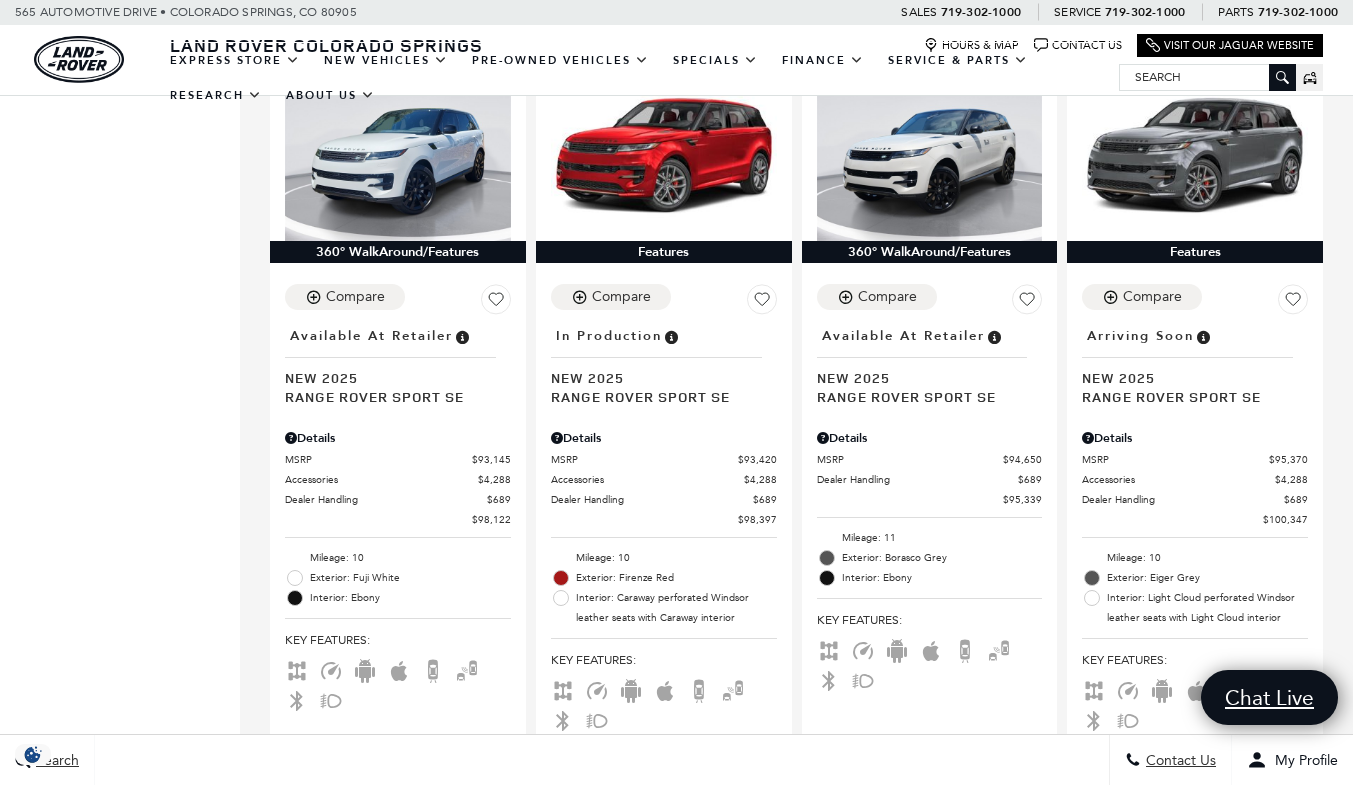 scroll, scrollTop: 2112, scrollLeft: 0, axis: vertical 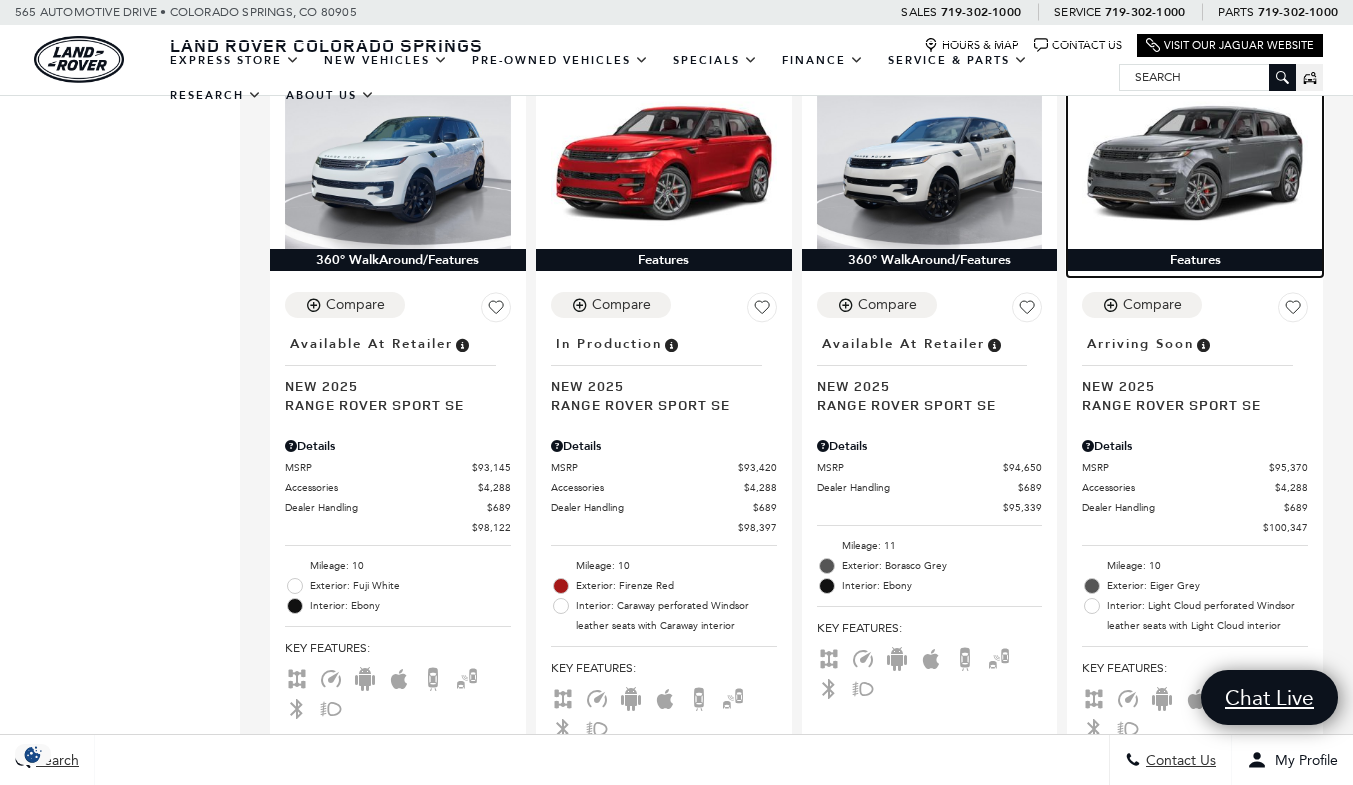 click at bounding box center [1195, 163] 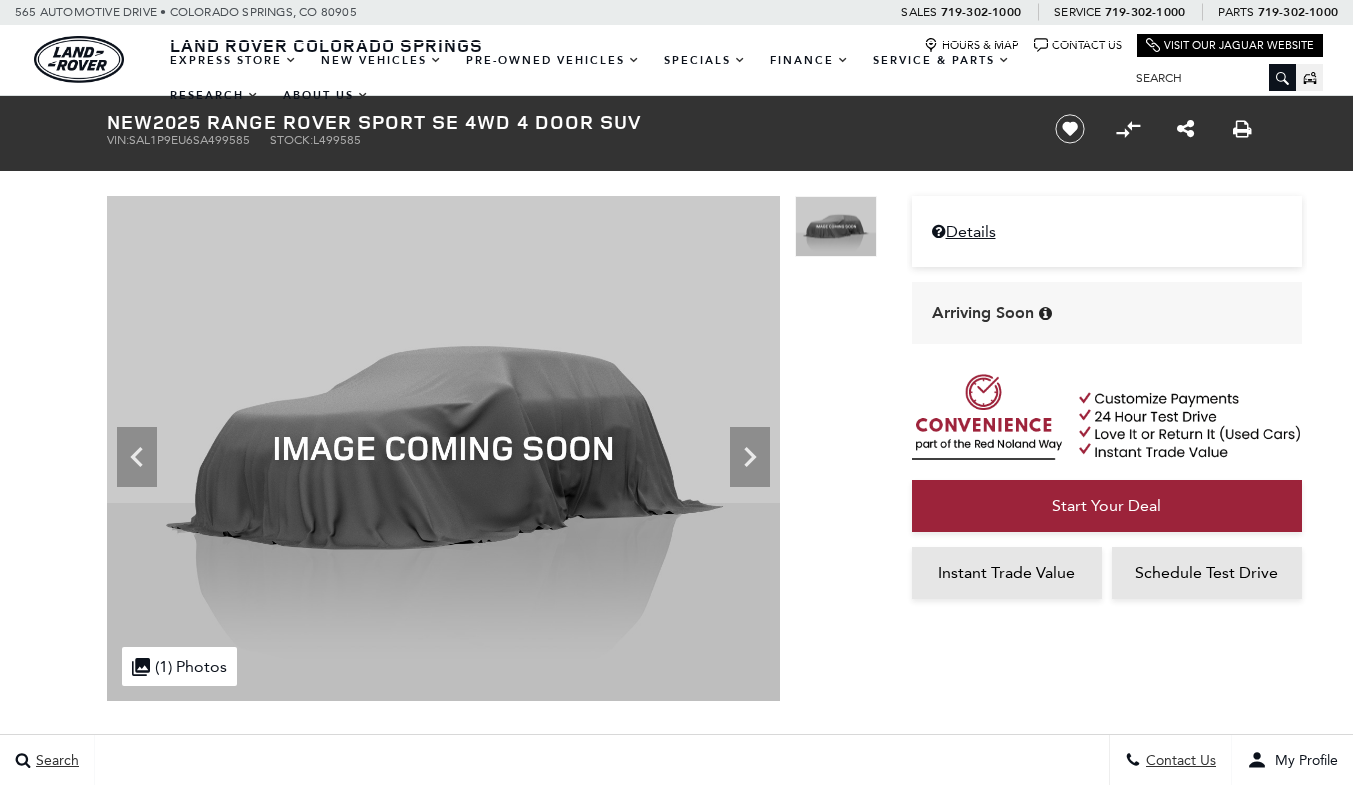 scroll, scrollTop: 0, scrollLeft: 0, axis: both 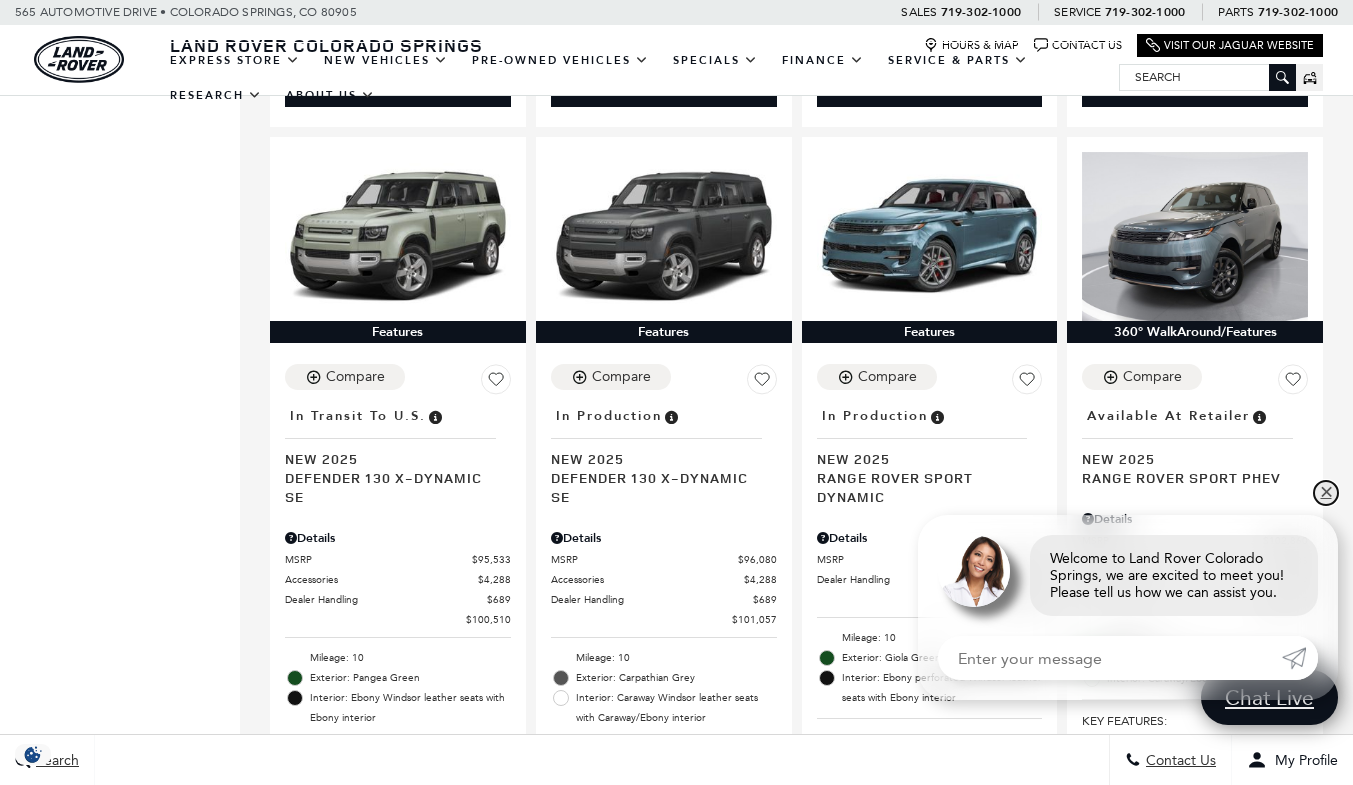 click on "✕" at bounding box center (1326, 493) 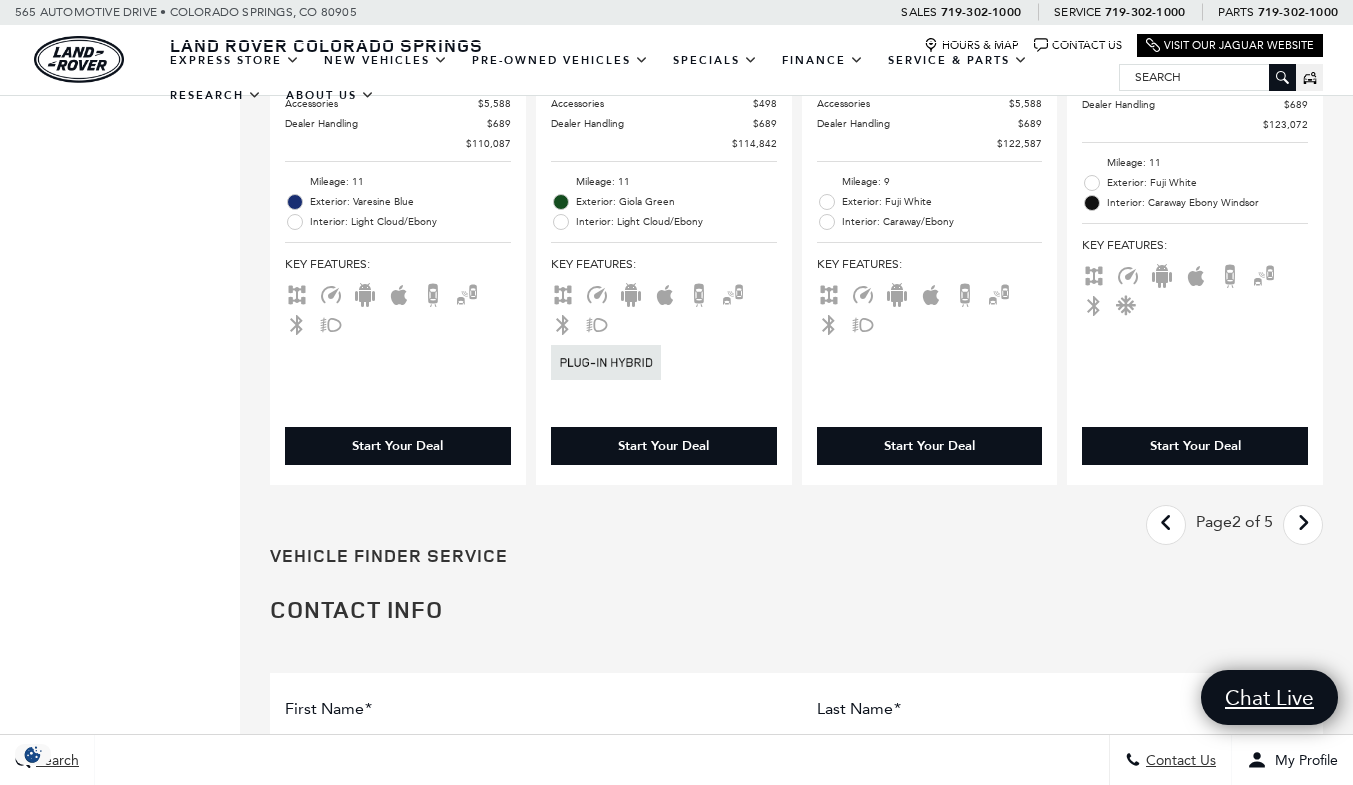 scroll, scrollTop: 4124, scrollLeft: 0, axis: vertical 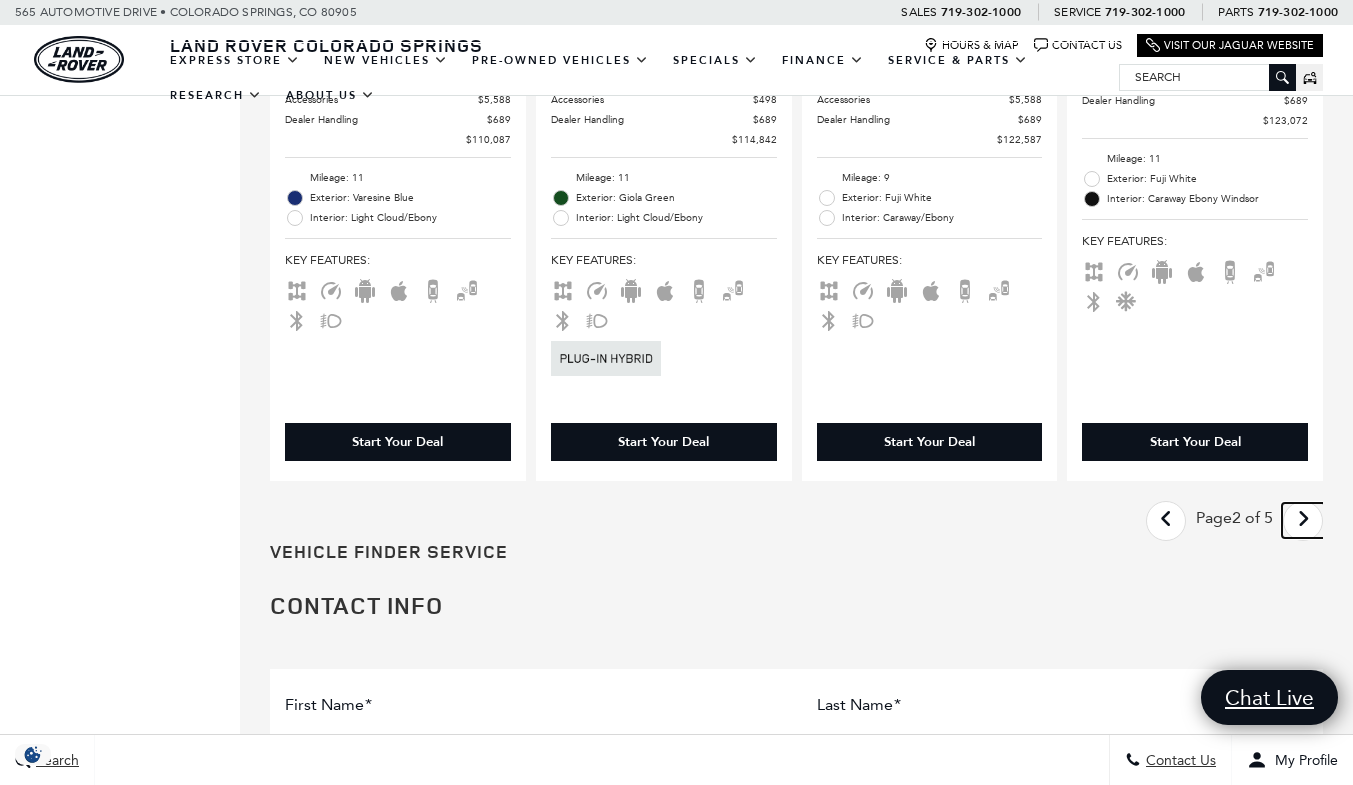 click at bounding box center [1303, 519] 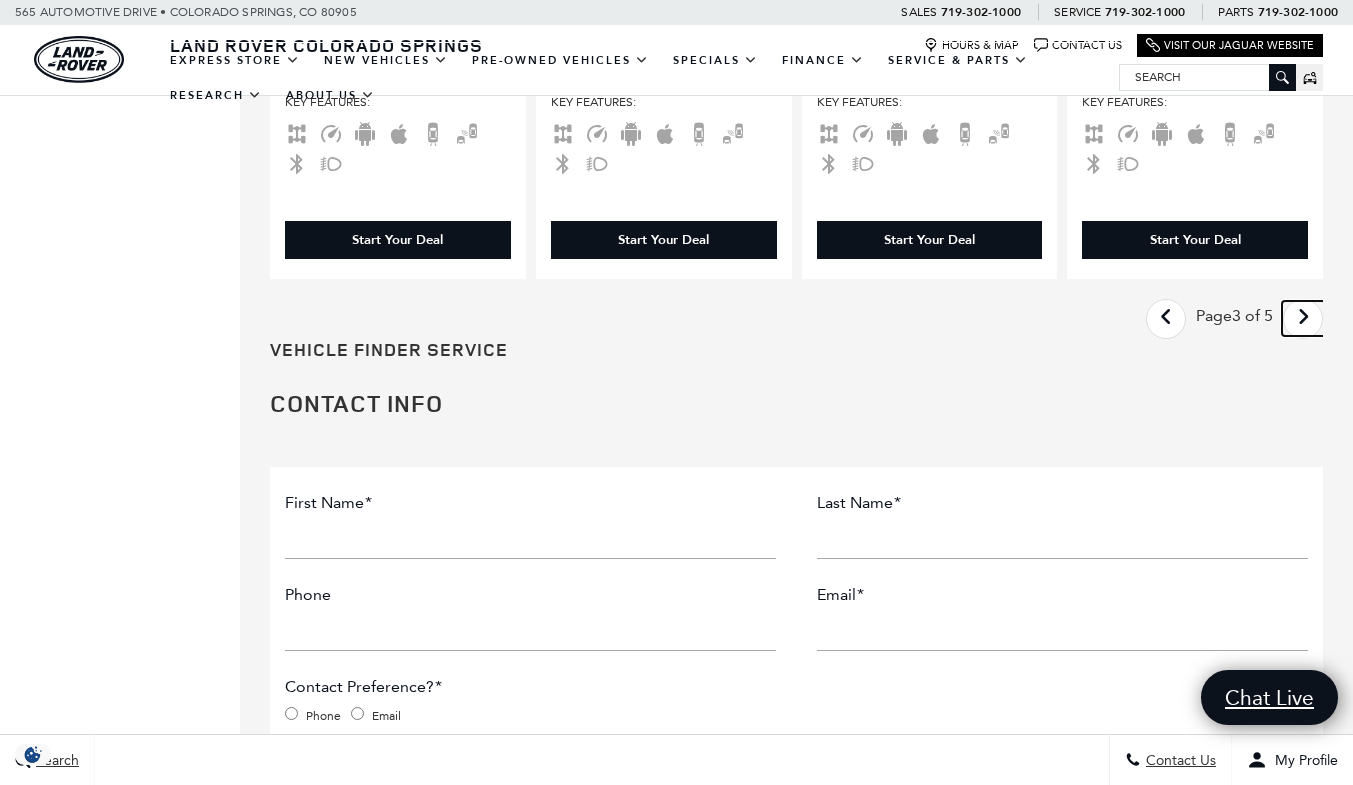 scroll, scrollTop: 4267, scrollLeft: 0, axis: vertical 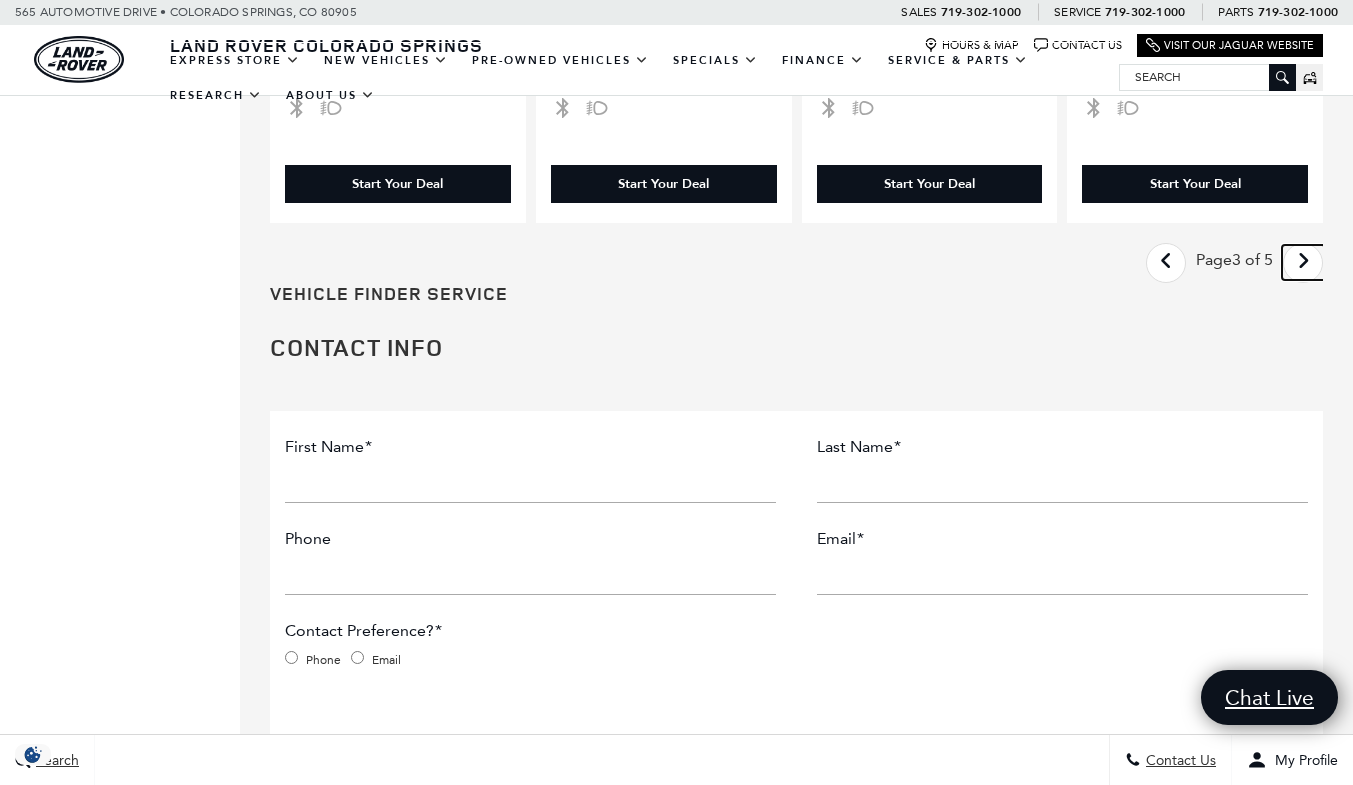 click at bounding box center [1303, 261] 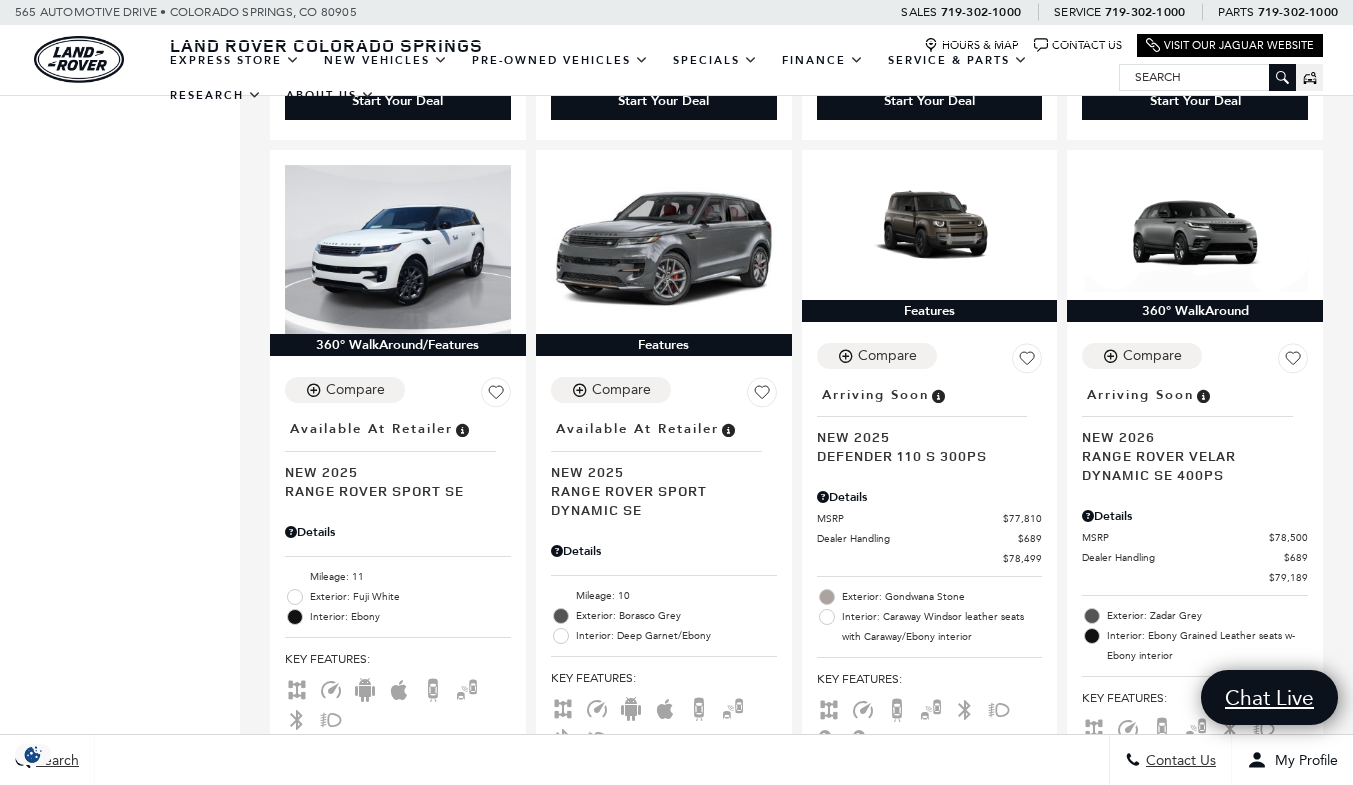 scroll, scrollTop: 2593, scrollLeft: 0, axis: vertical 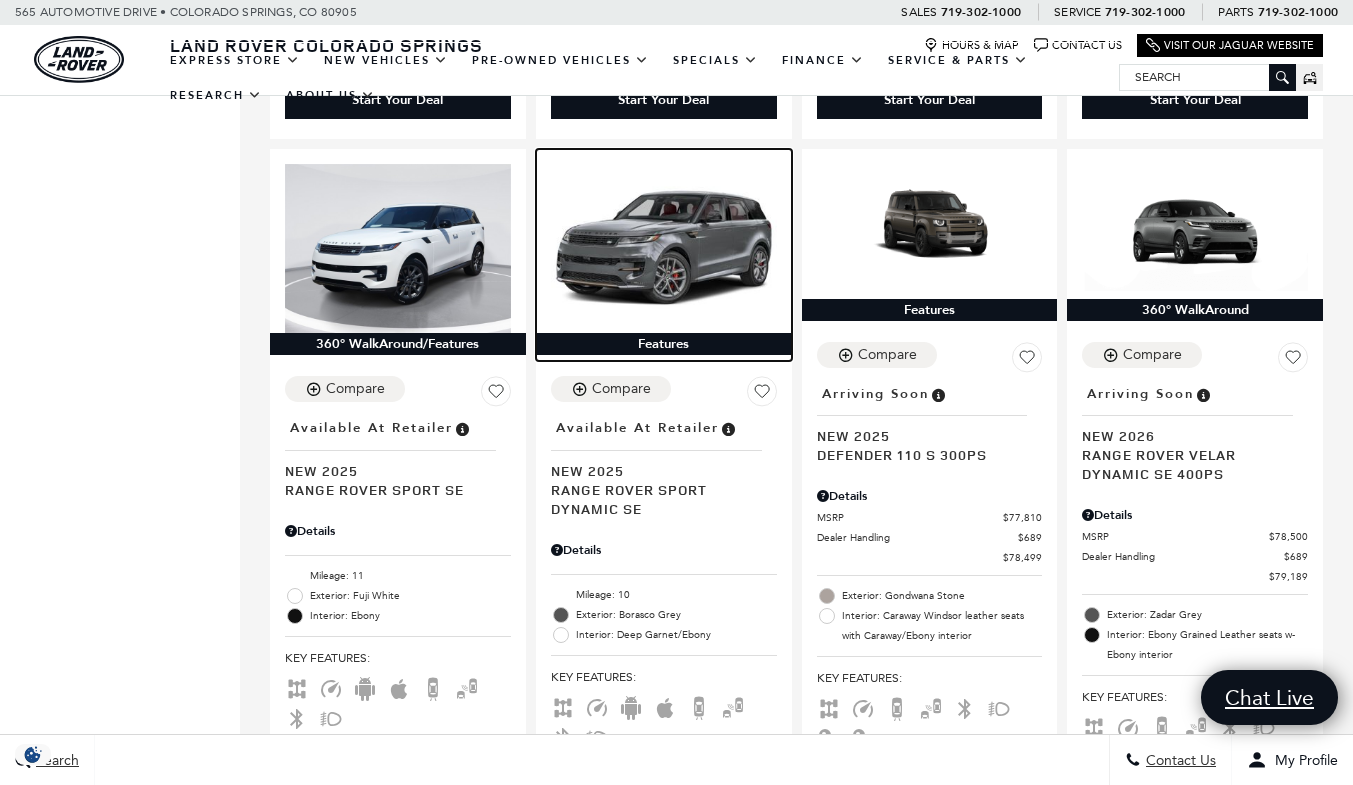 click at bounding box center (664, 248) 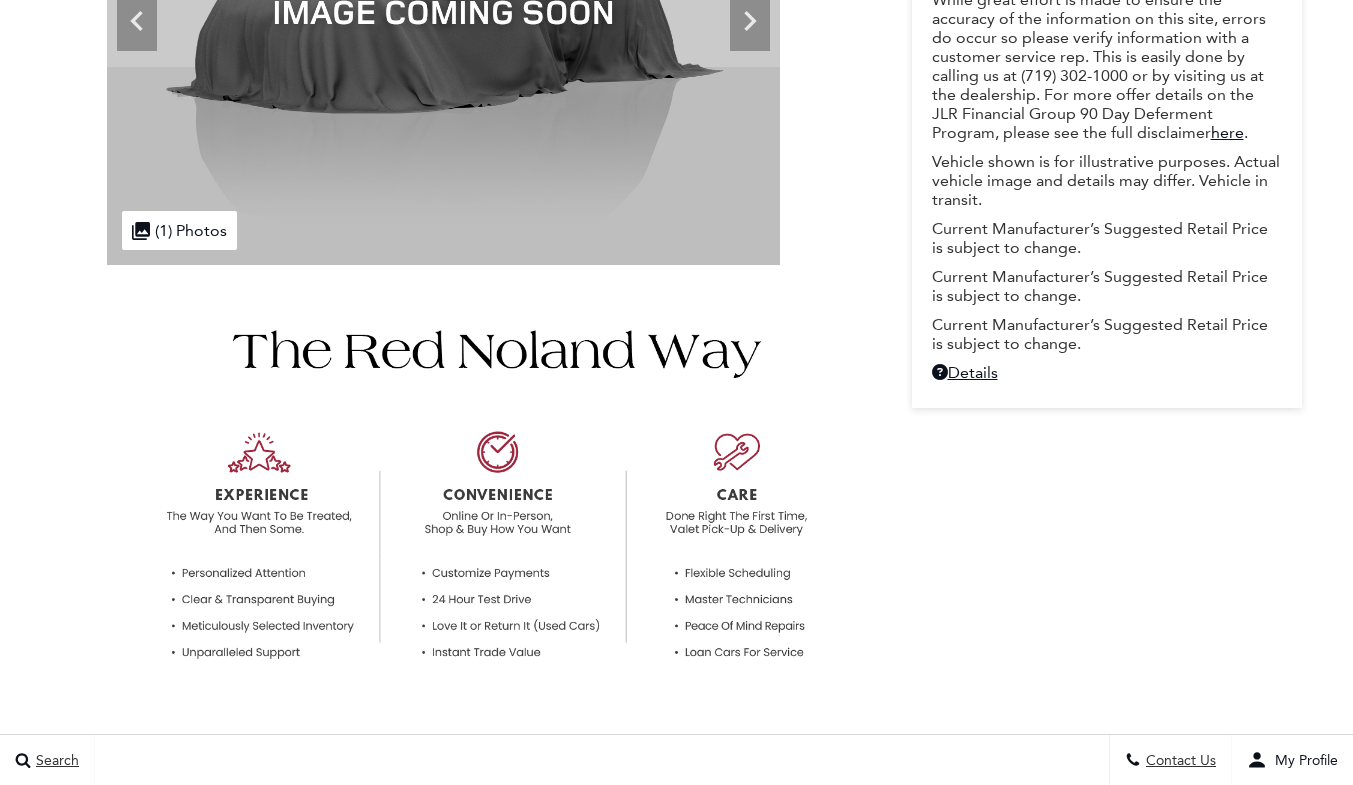 scroll, scrollTop: 865, scrollLeft: 0, axis: vertical 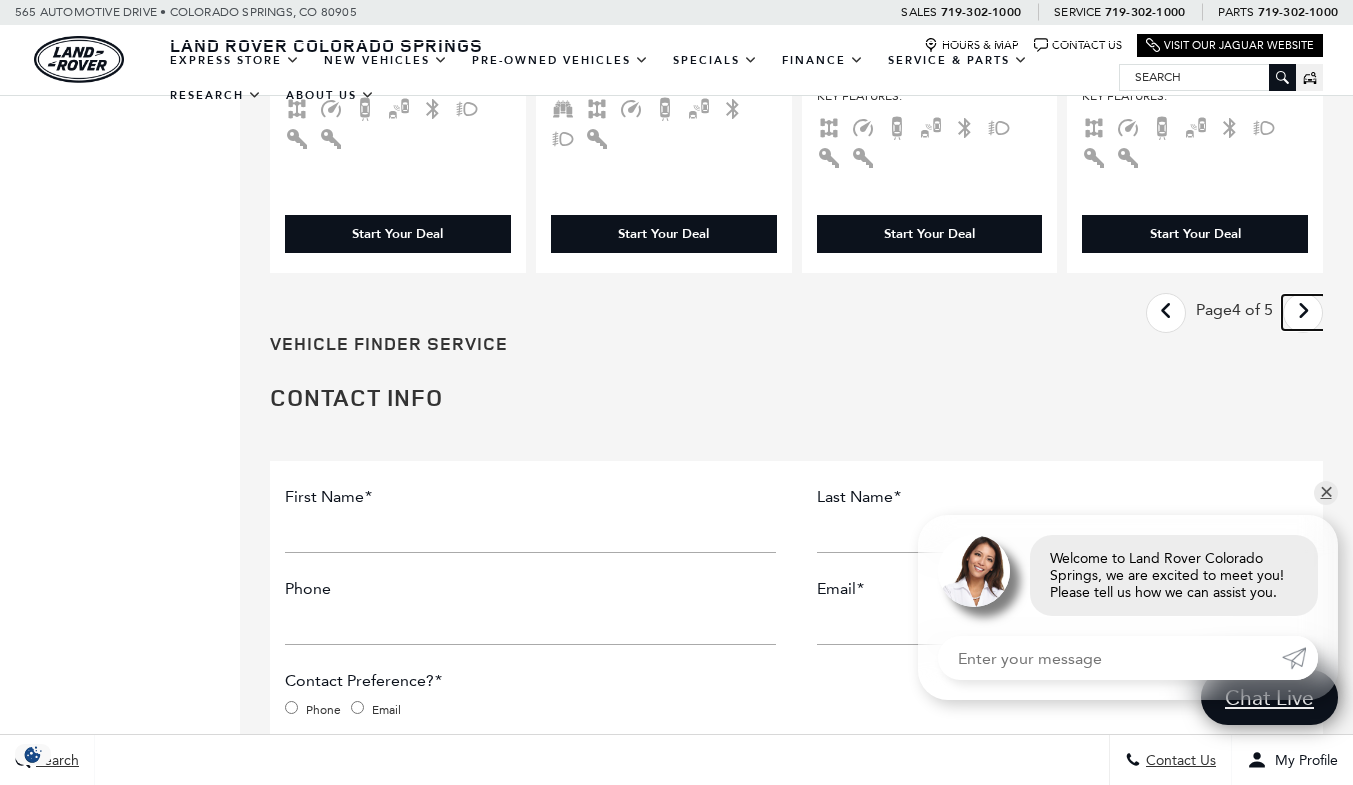 click at bounding box center [1303, 311] 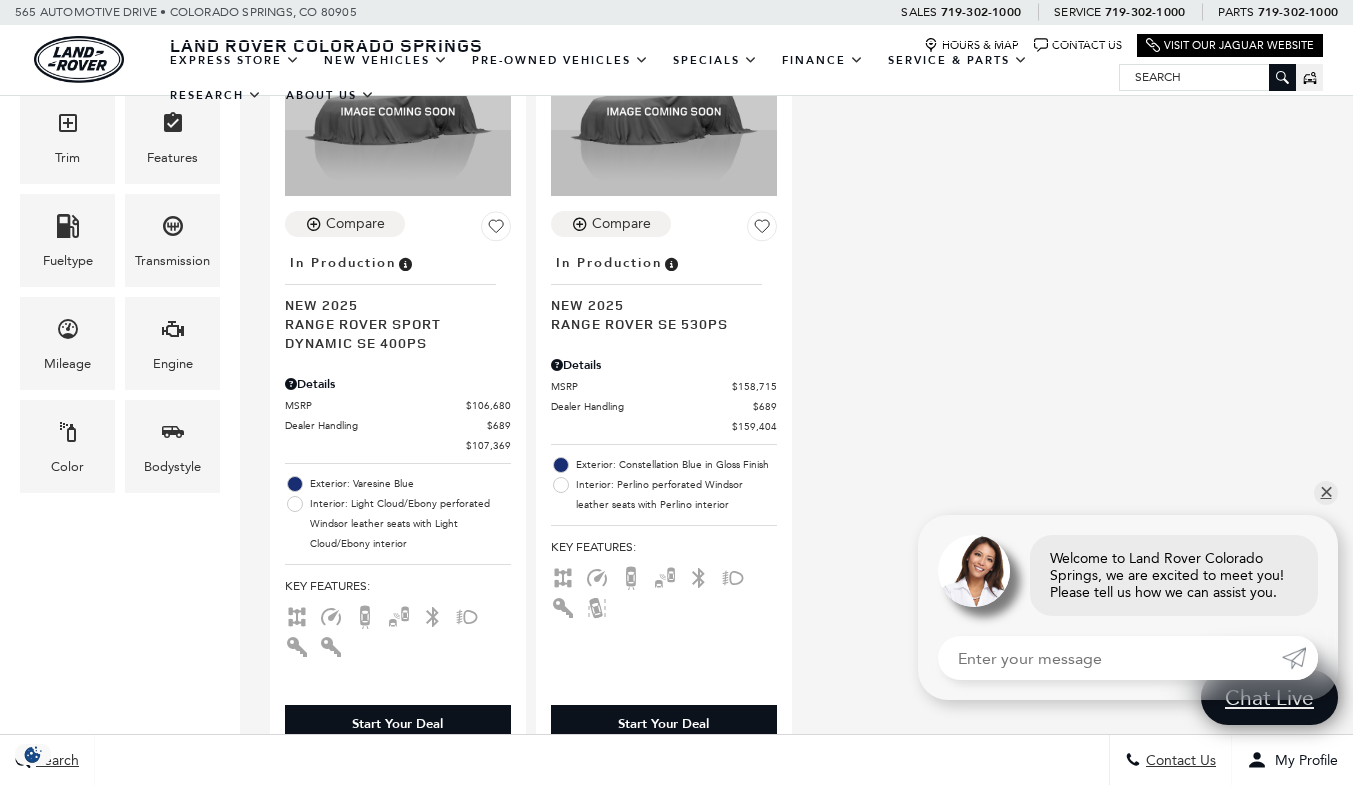 scroll, scrollTop: 550, scrollLeft: 0, axis: vertical 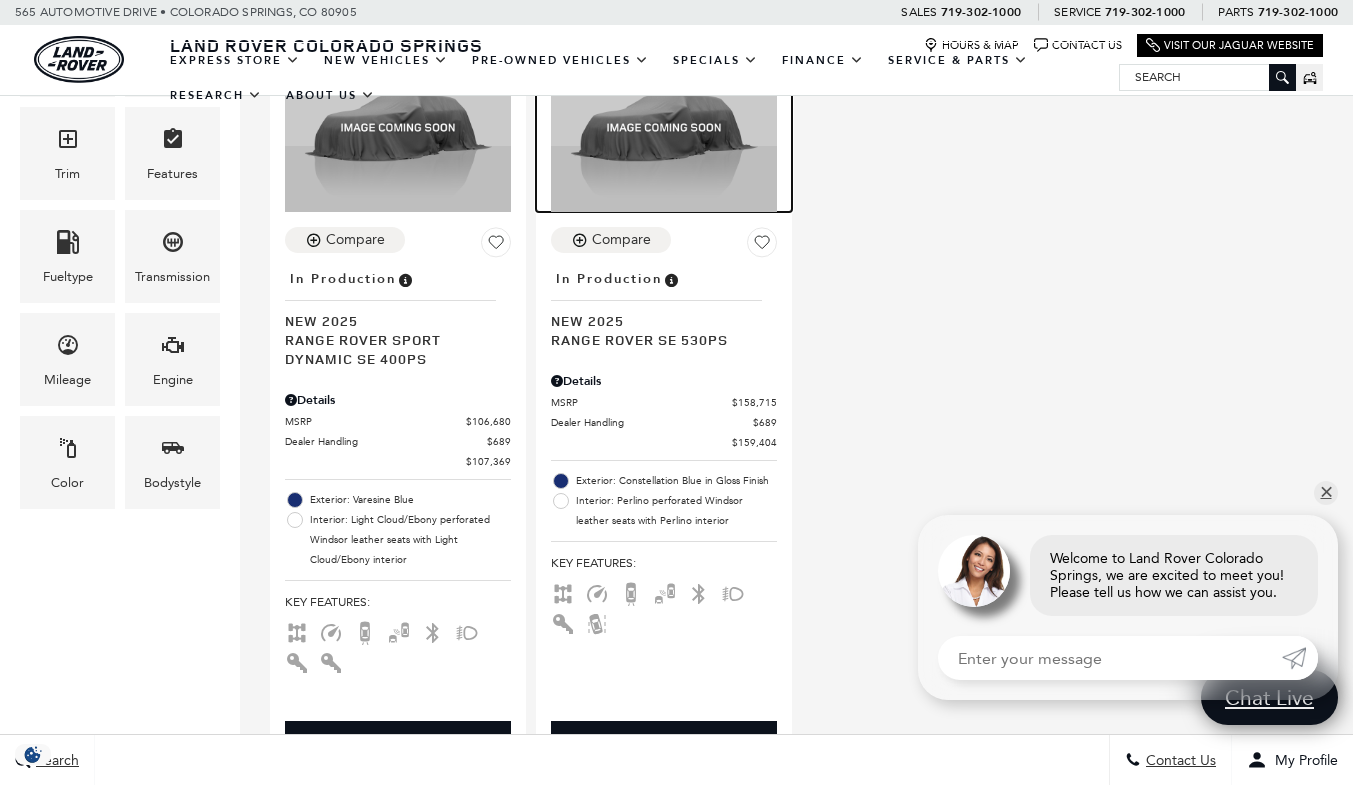 click at bounding box center (664, 127) 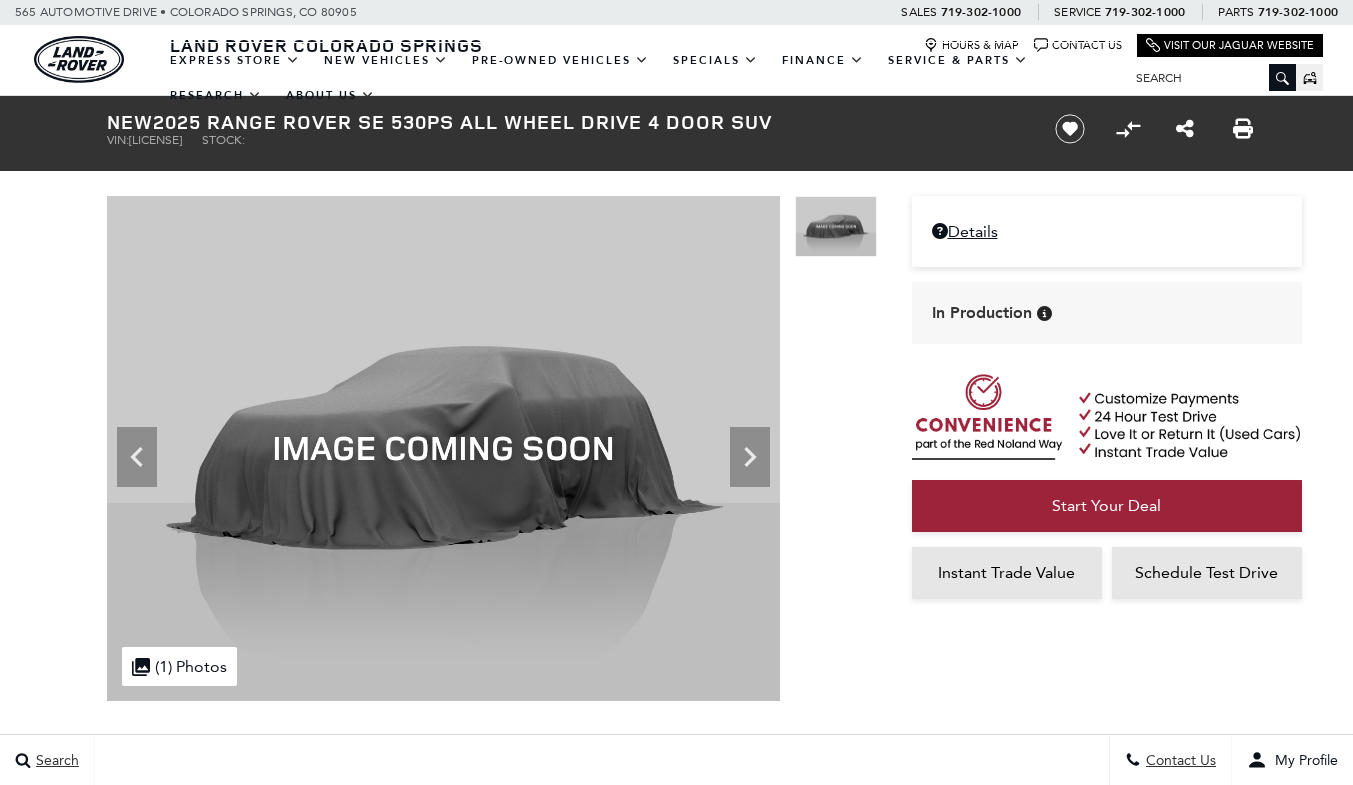 scroll, scrollTop: 0, scrollLeft: 0, axis: both 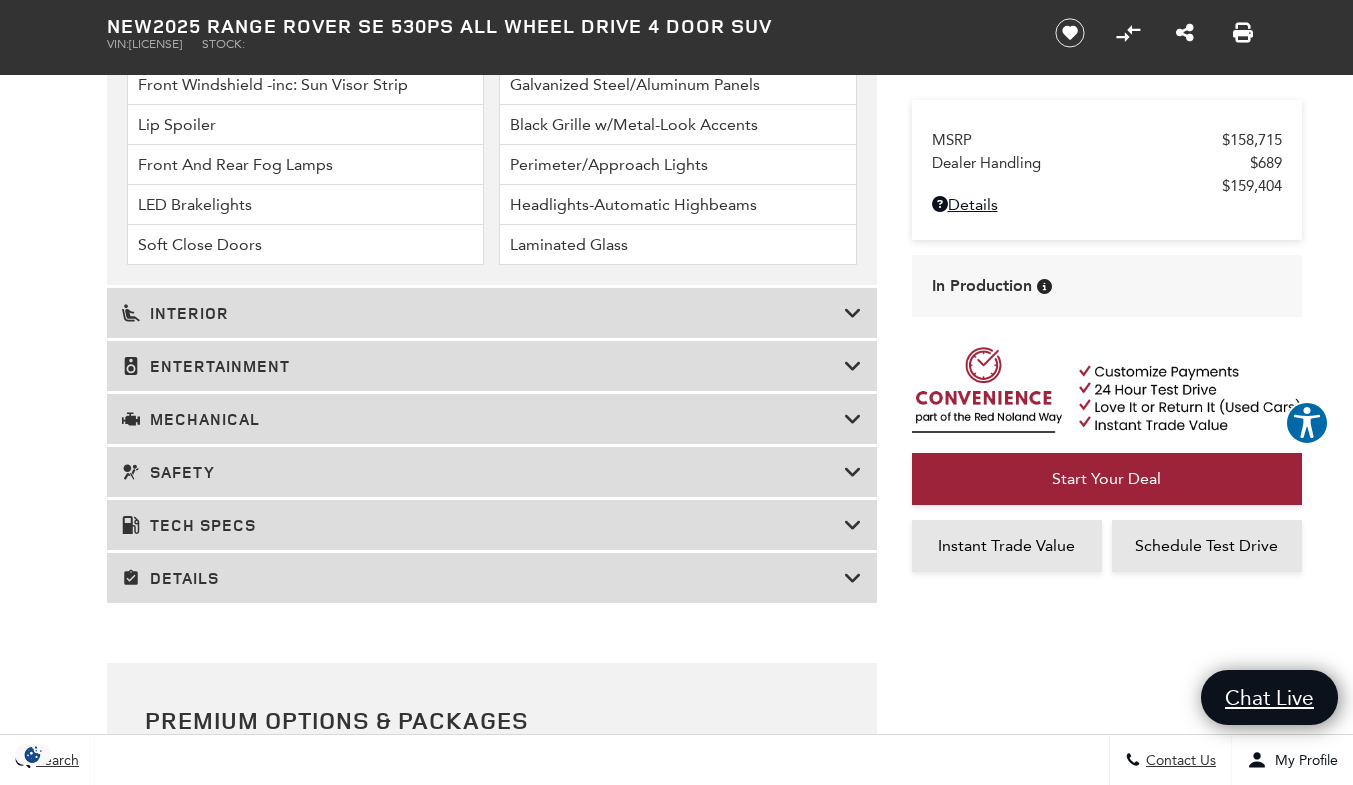 click at bounding box center [853, 313] 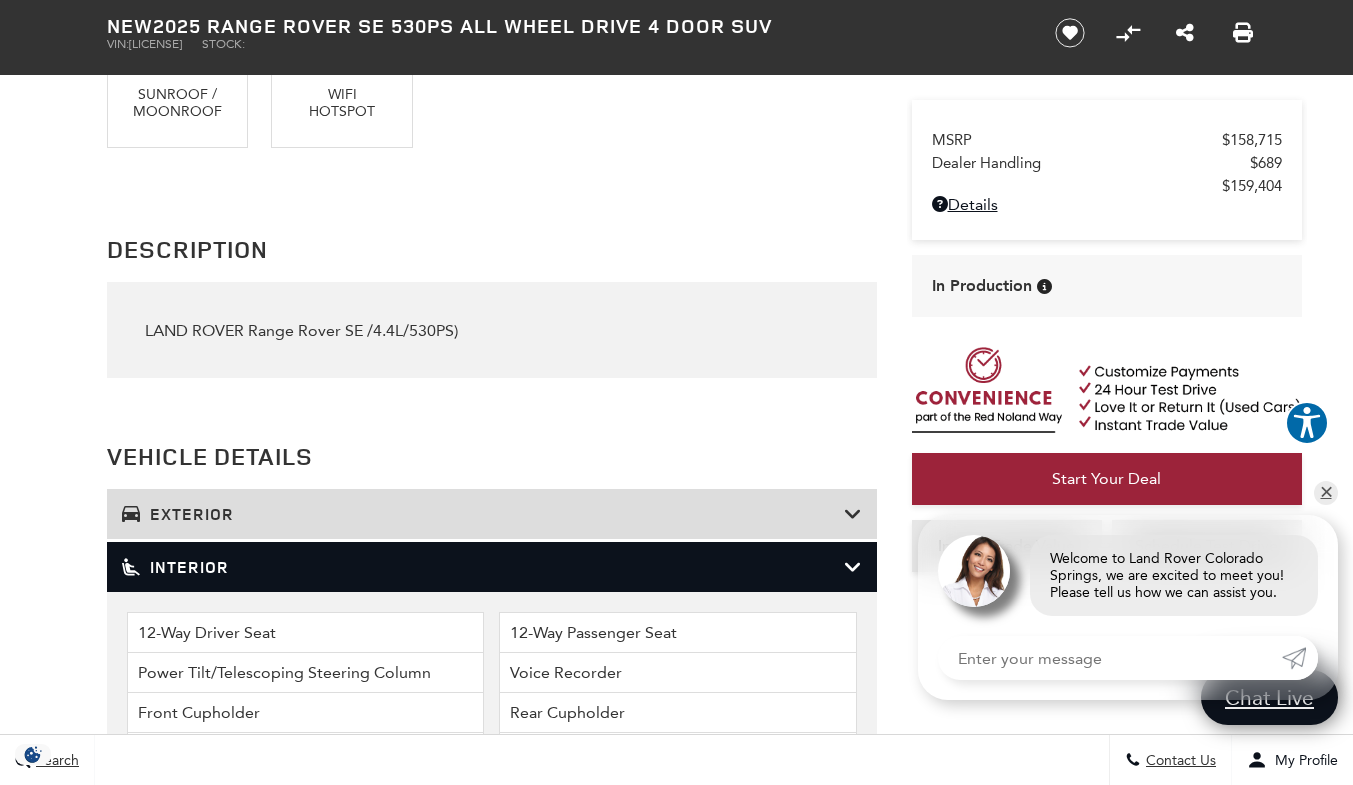scroll, scrollTop: 2163, scrollLeft: 0, axis: vertical 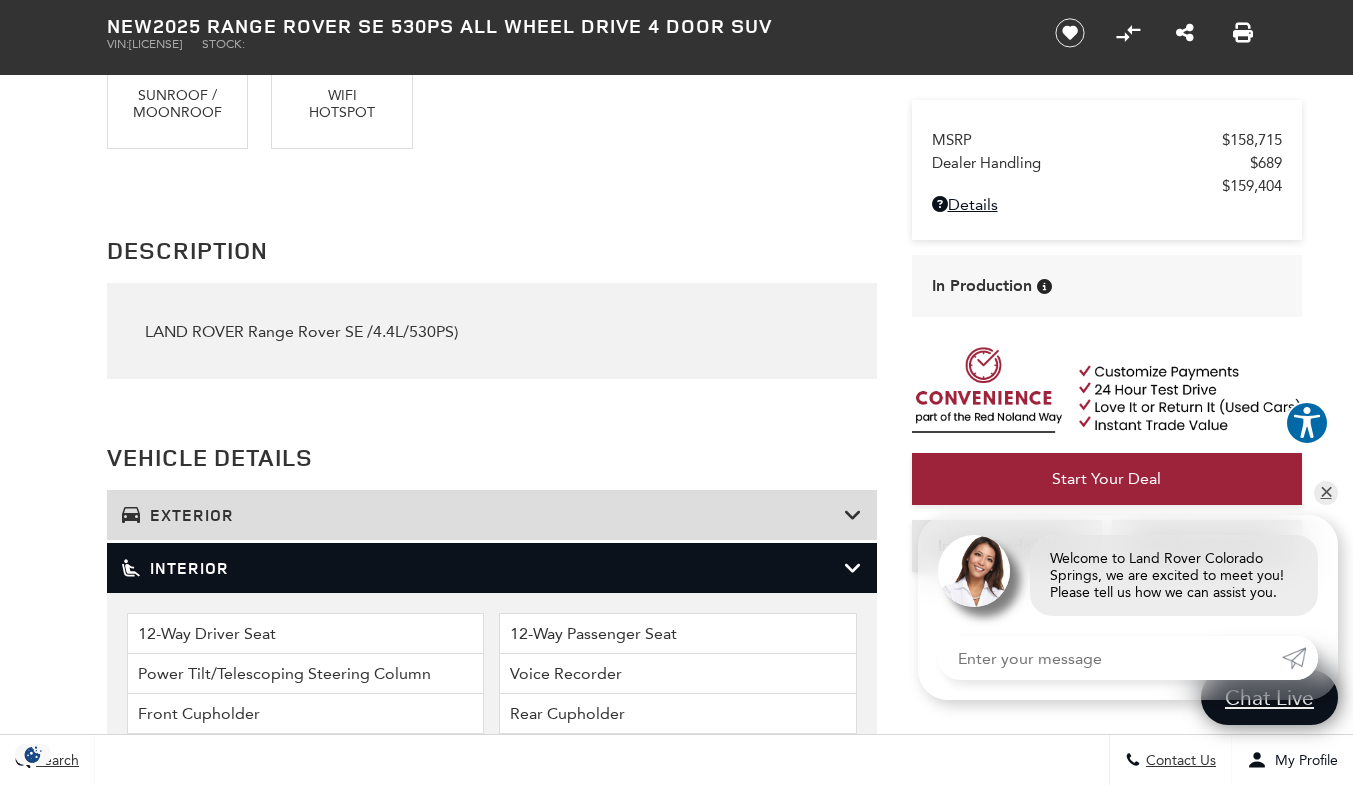 click at bounding box center [853, 515] 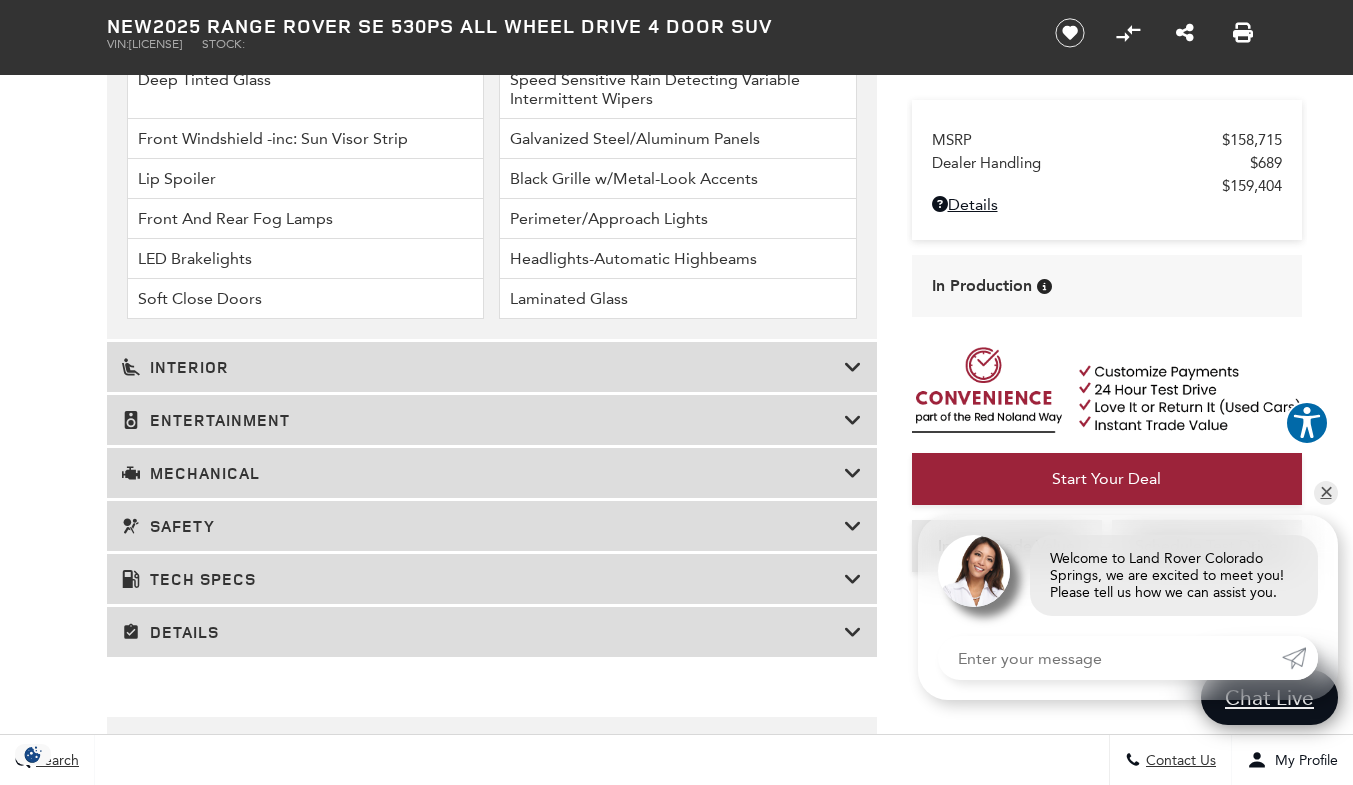 scroll, scrollTop: 3089, scrollLeft: 0, axis: vertical 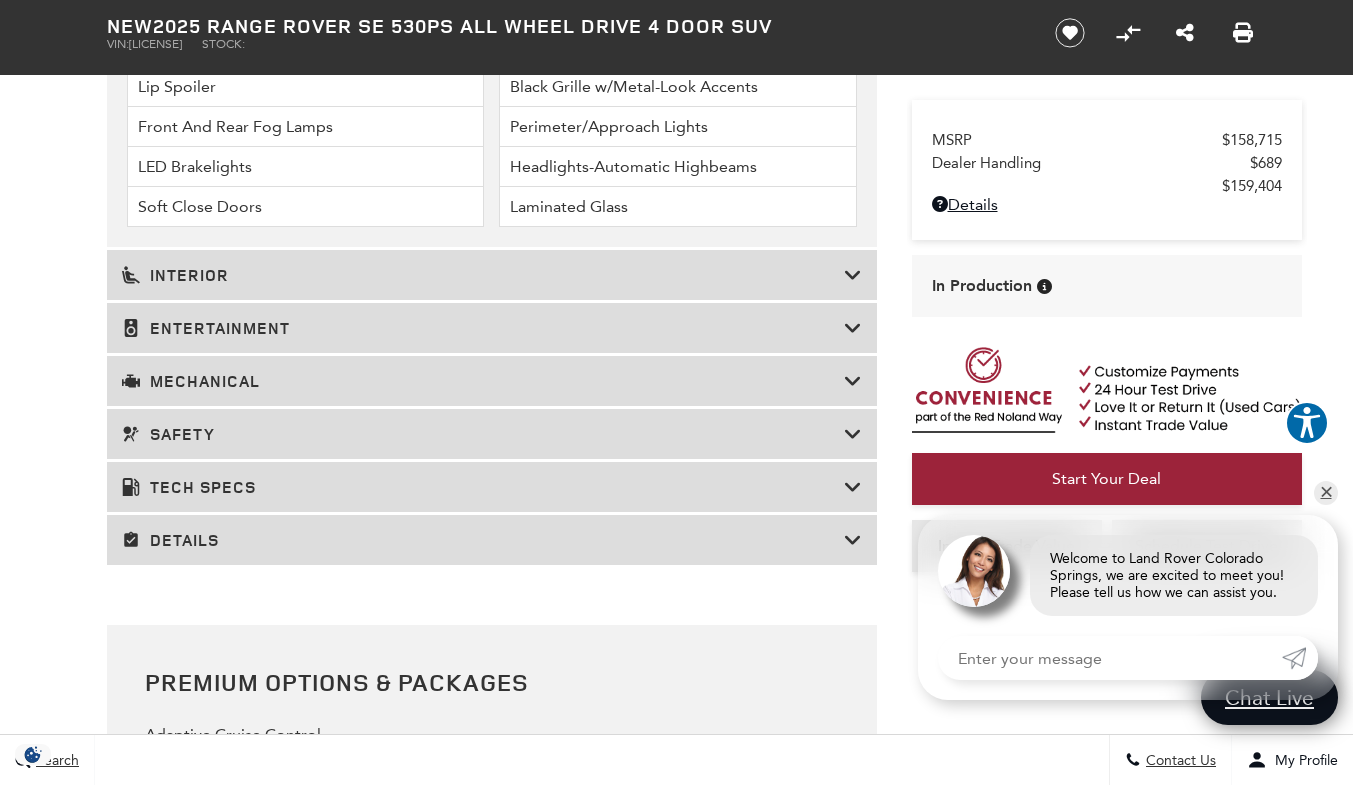 click at bounding box center (853, 328) 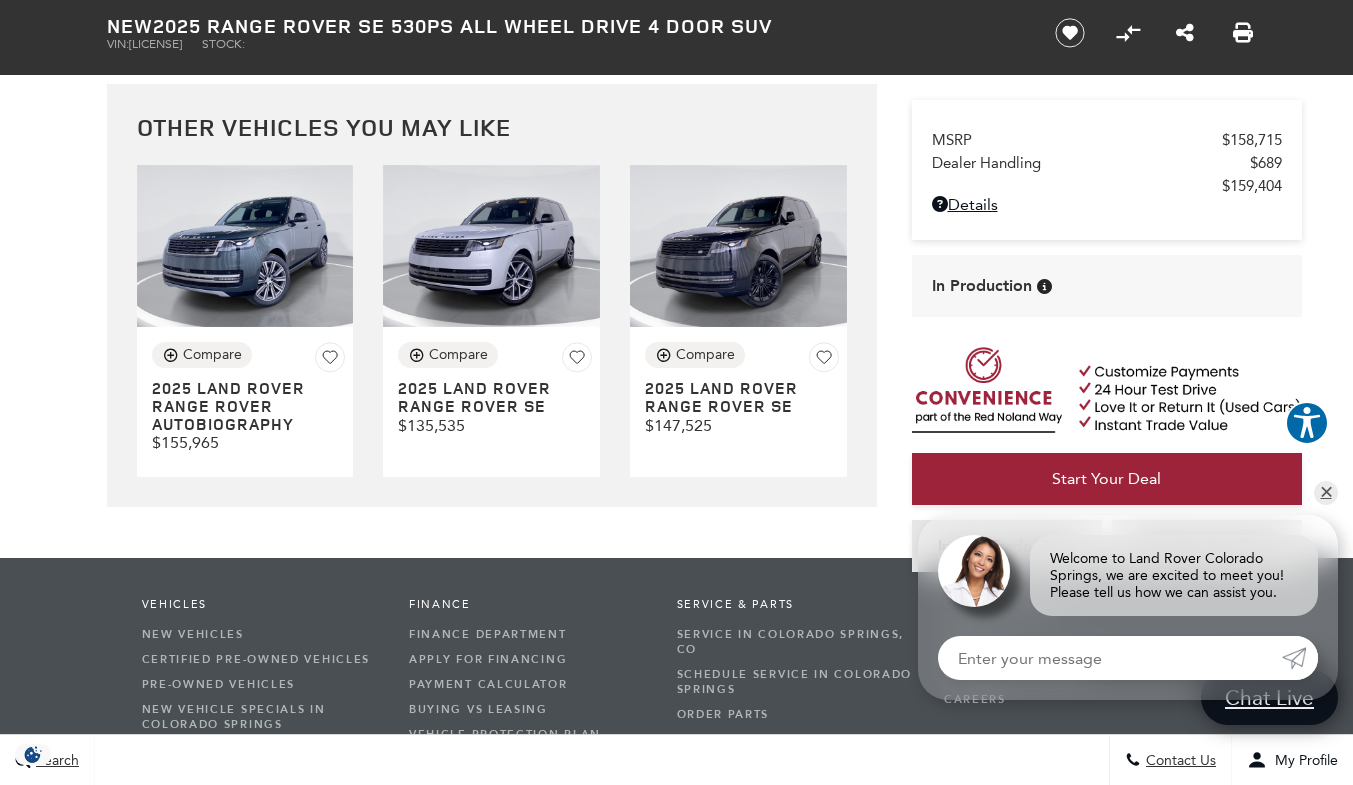 scroll, scrollTop: 4829, scrollLeft: 0, axis: vertical 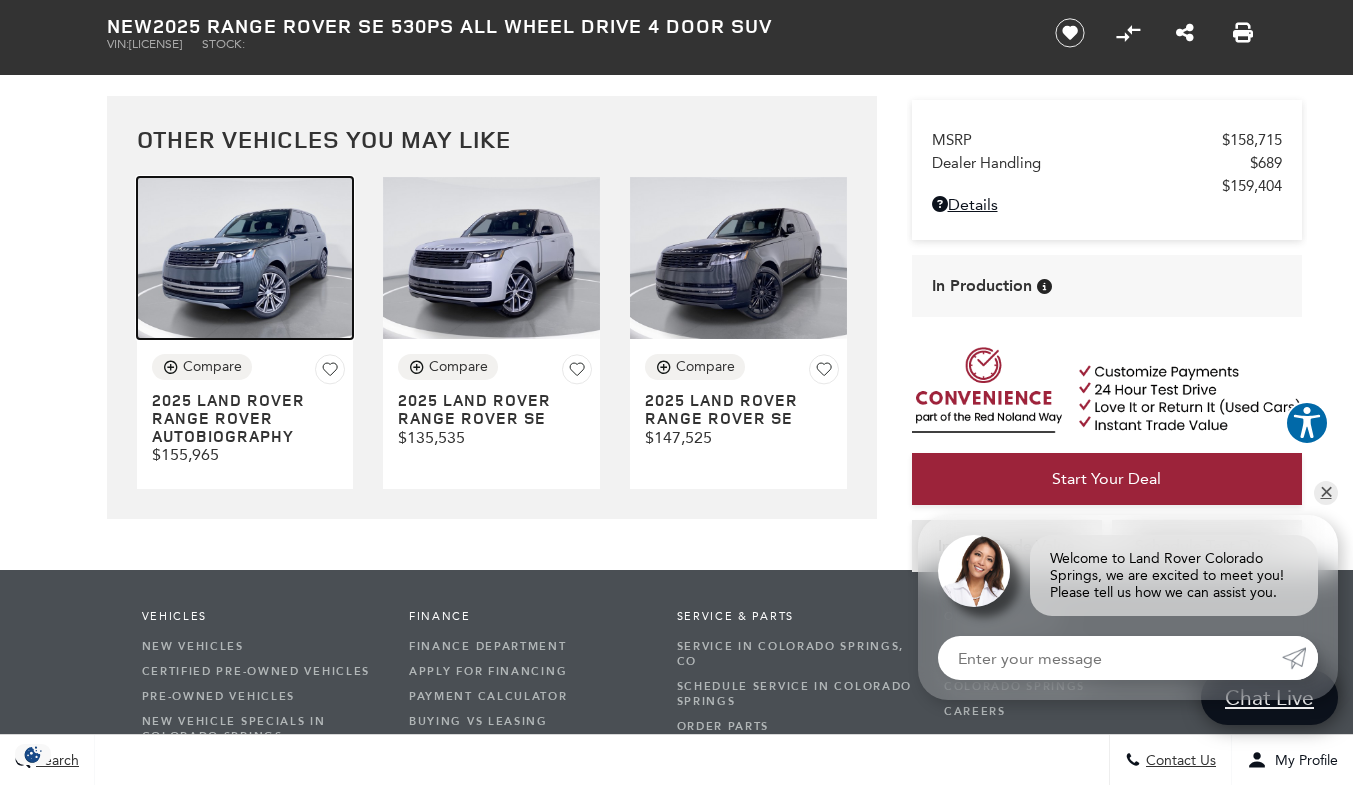 click at bounding box center (245, 258) 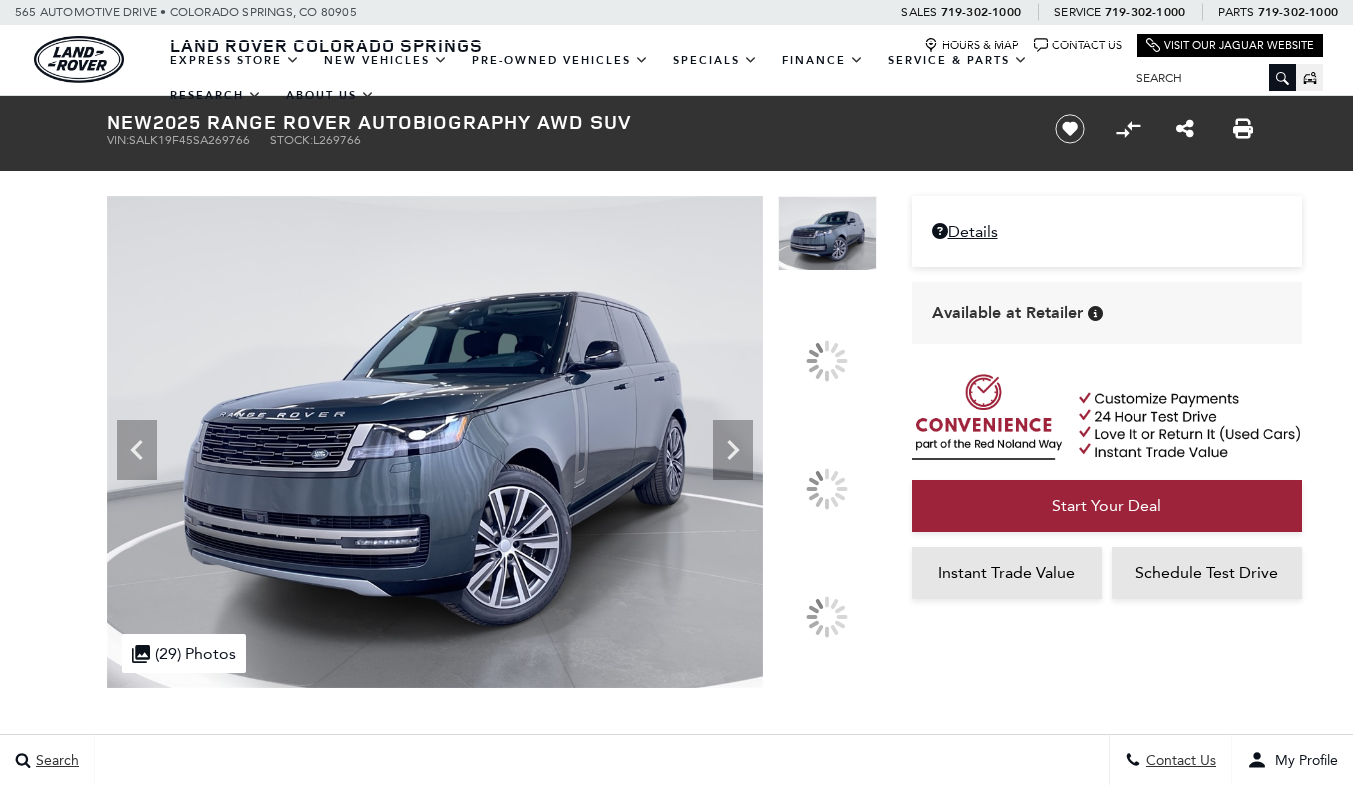 scroll, scrollTop: 243, scrollLeft: 0, axis: vertical 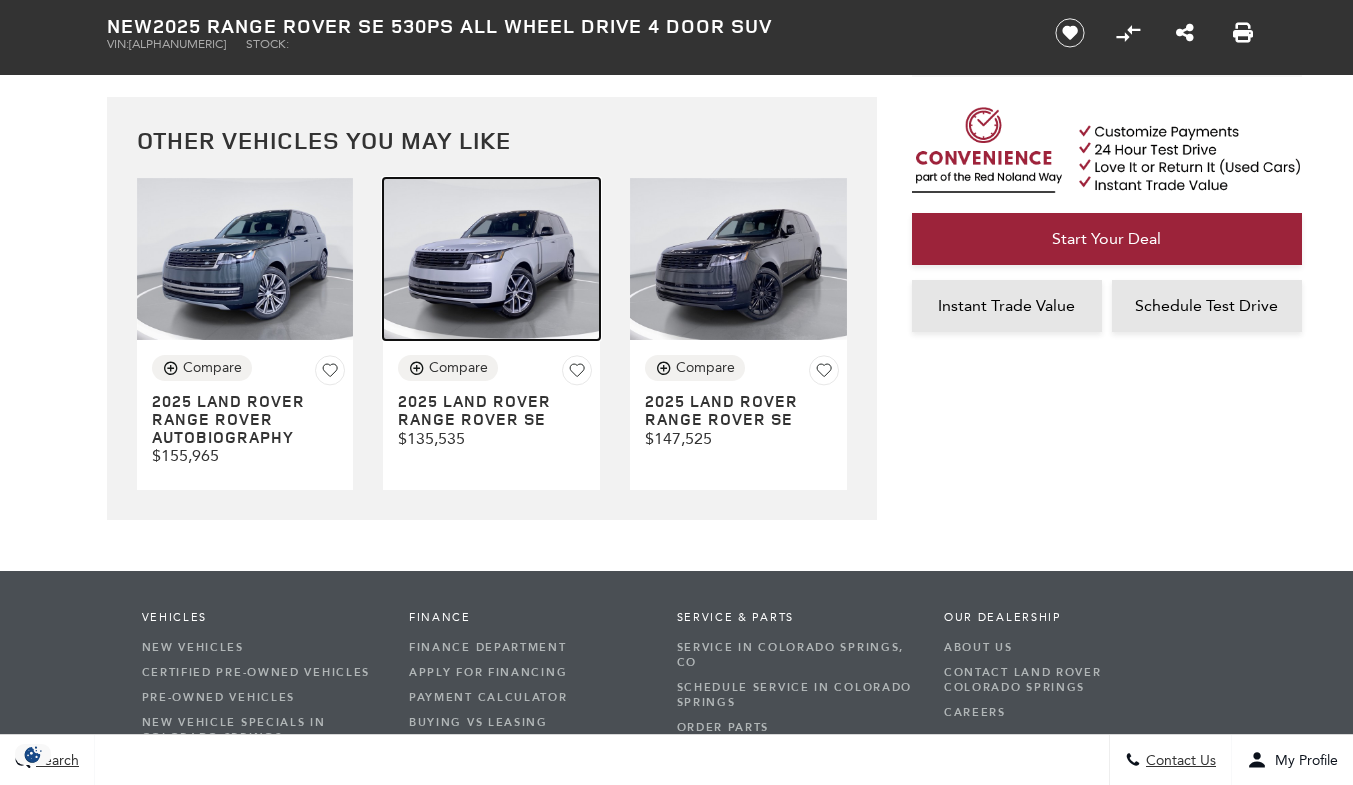 click at bounding box center [491, 259] 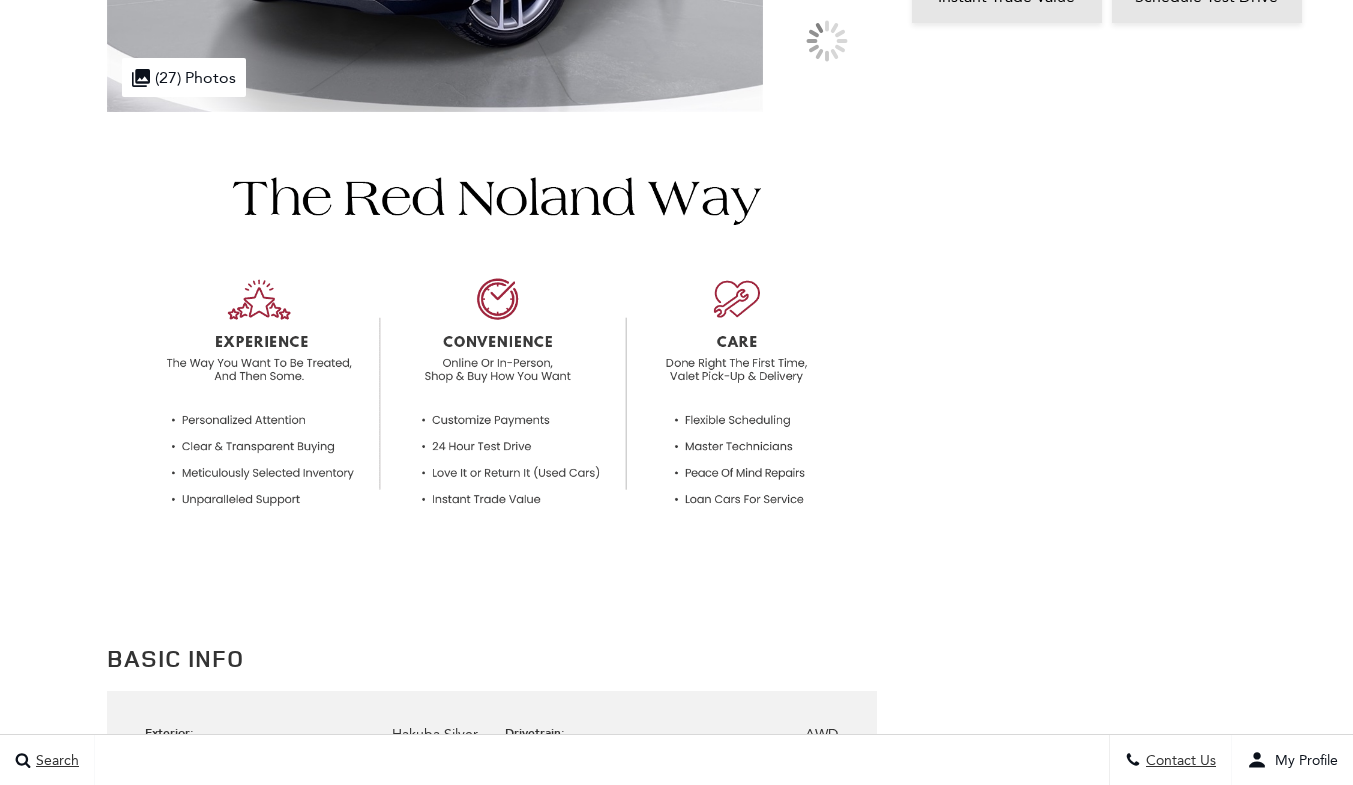 scroll, scrollTop: 1093, scrollLeft: 0, axis: vertical 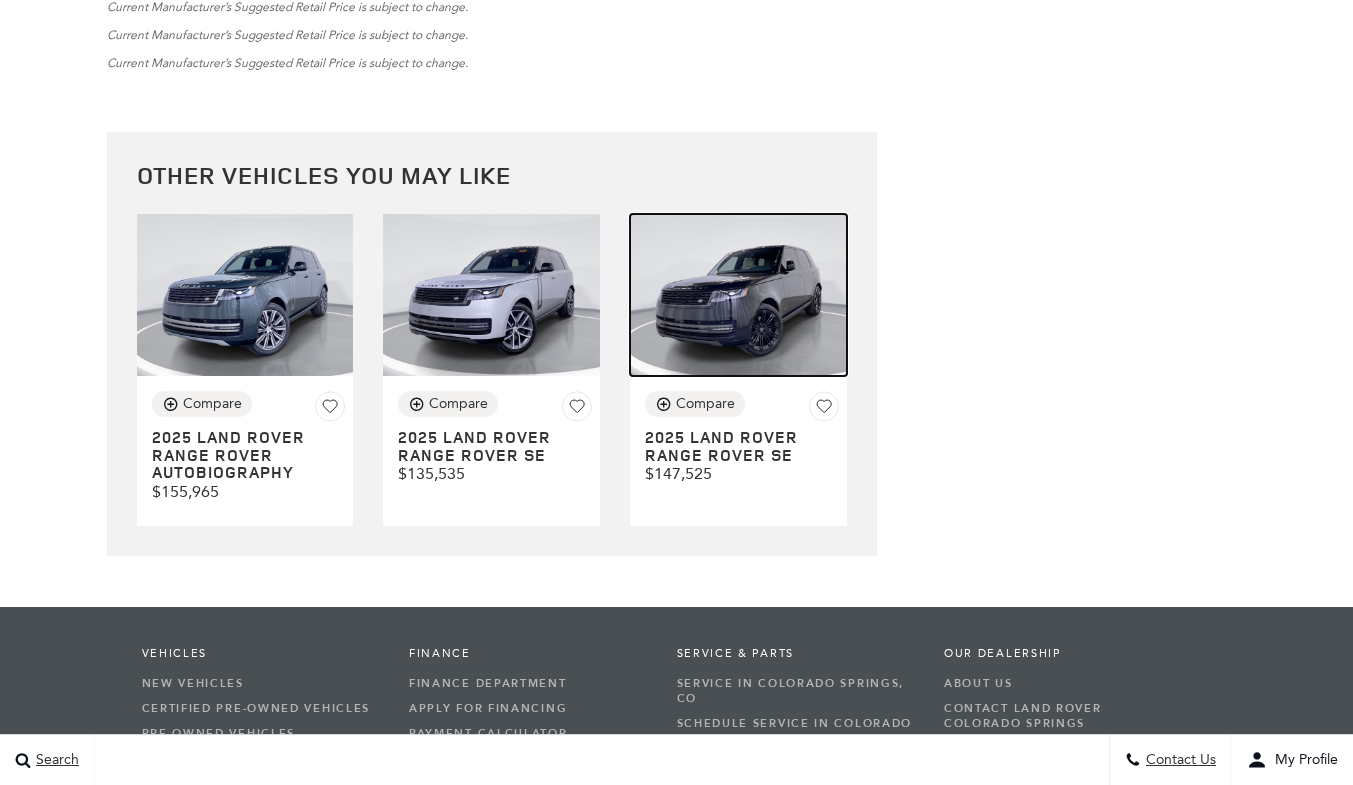 click at bounding box center [738, 295] 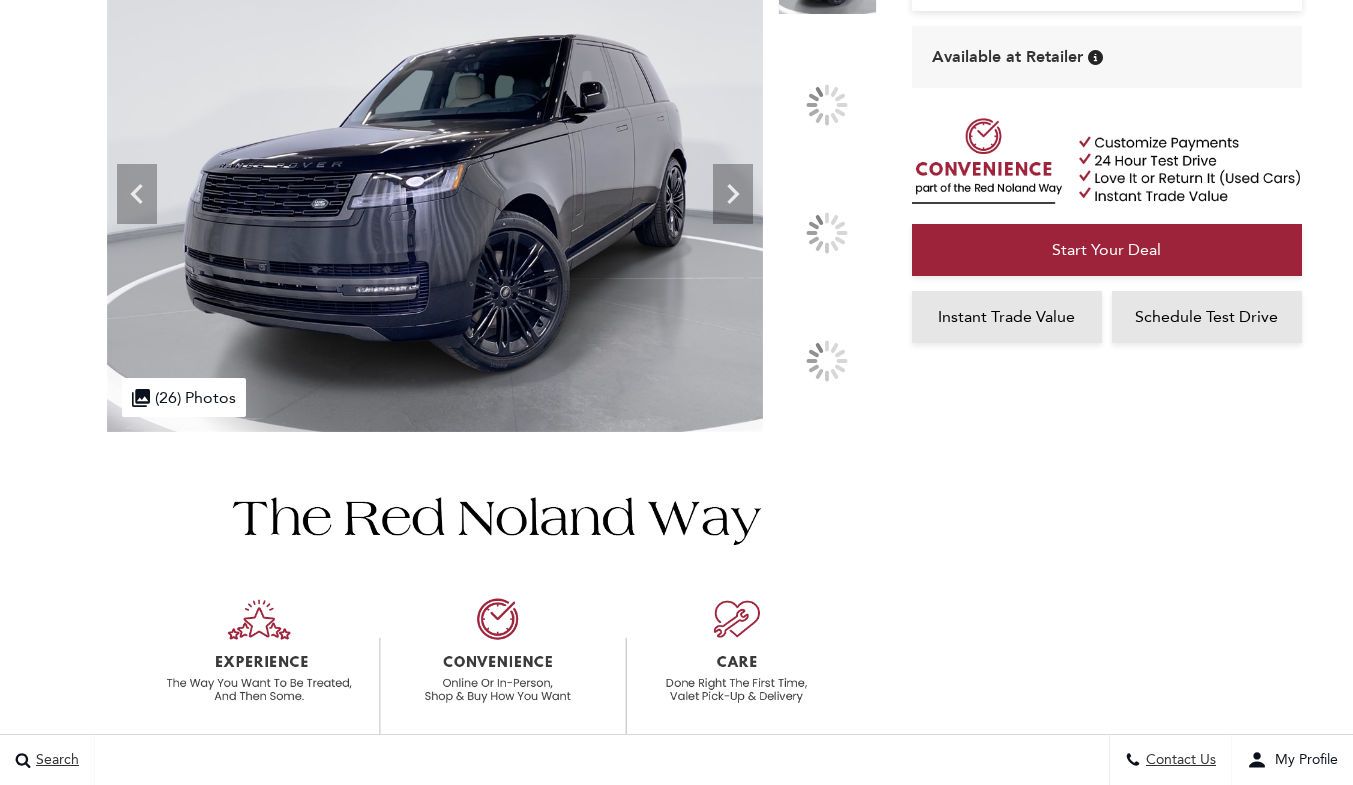 scroll, scrollTop: 0, scrollLeft: 0, axis: both 